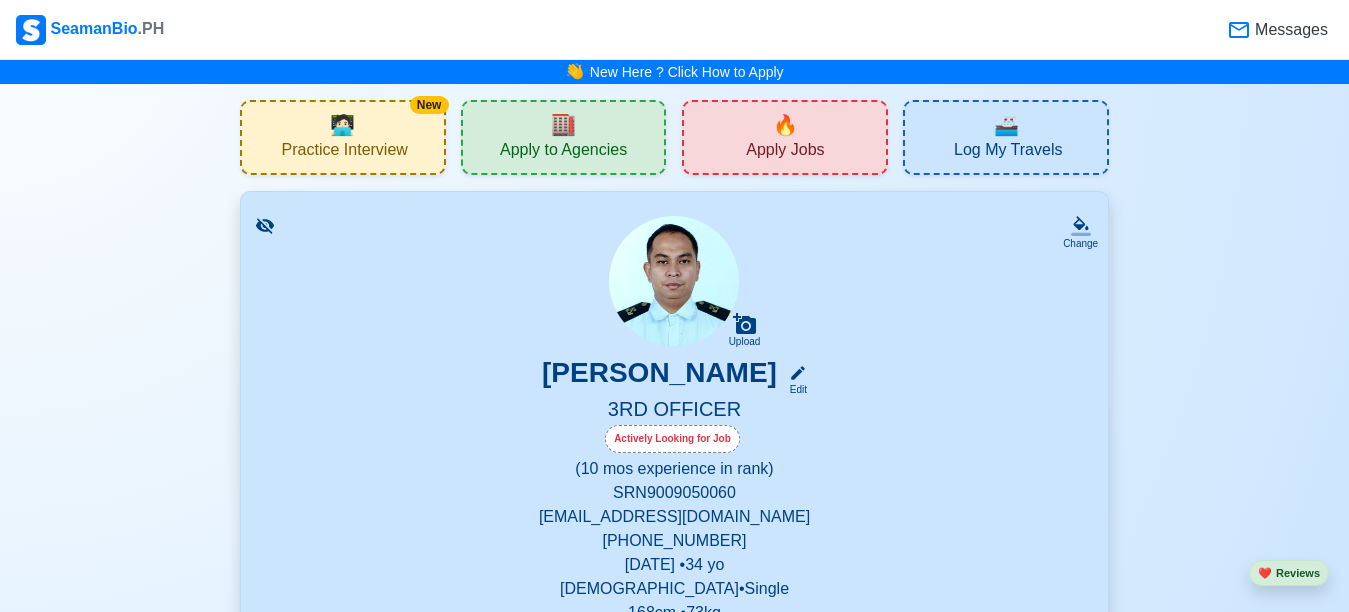 scroll, scrollTop: 300, scrollLeft: 0, axis: vertical 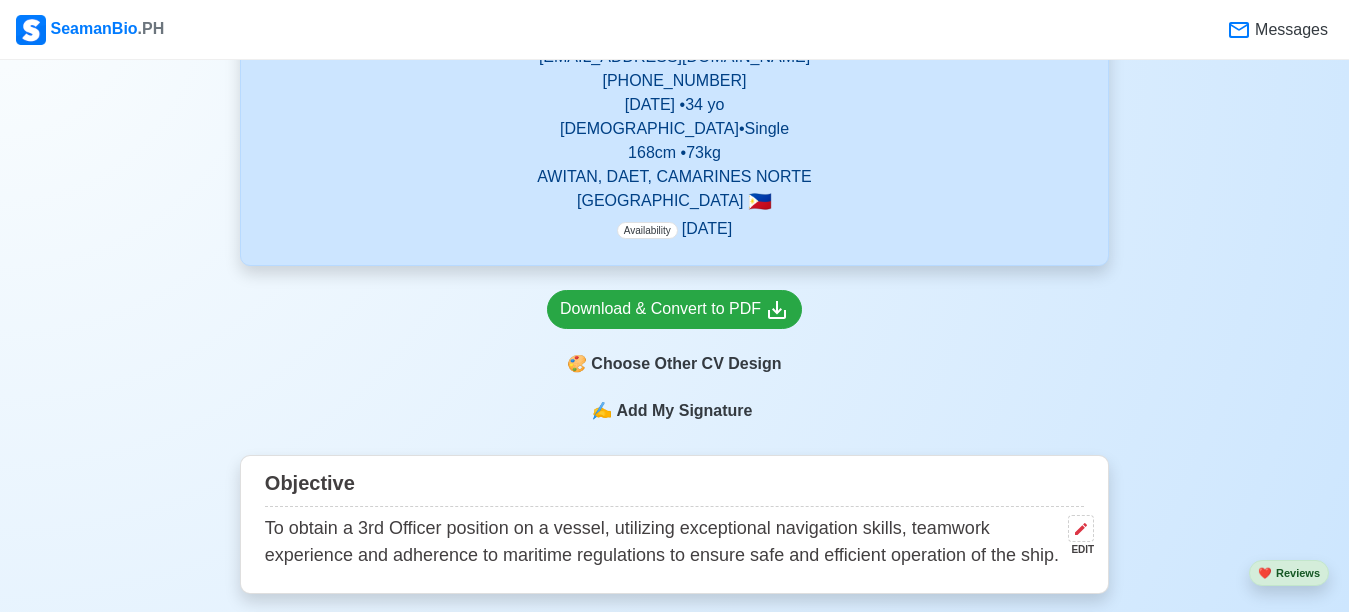 click on "Add My Signature" at bounding box center [684, 411] 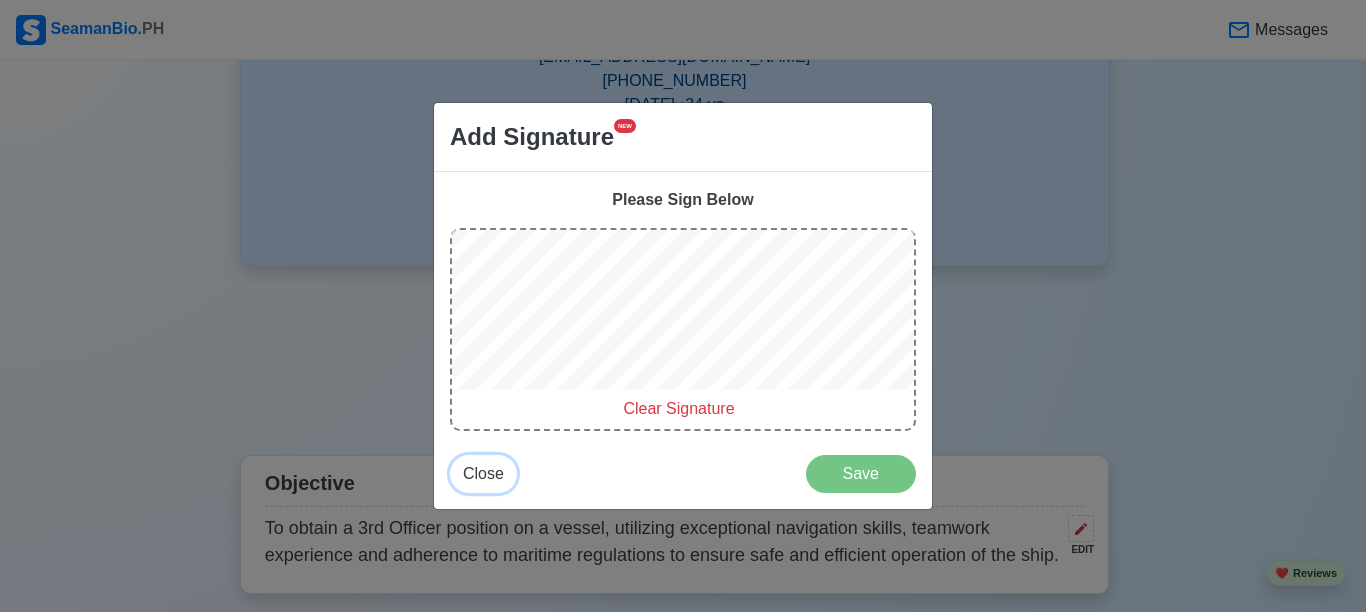 click on "Close" at bounding box center [483, 473] 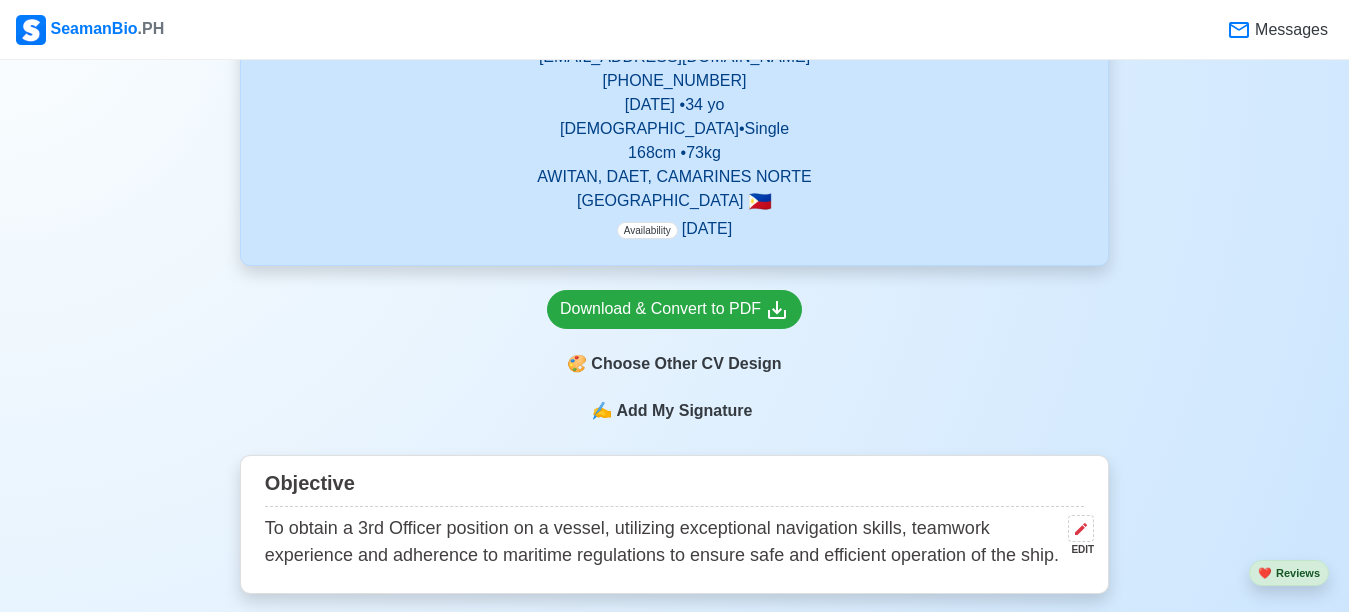 click on "Add My Signature" at bounding box center [684, 411] 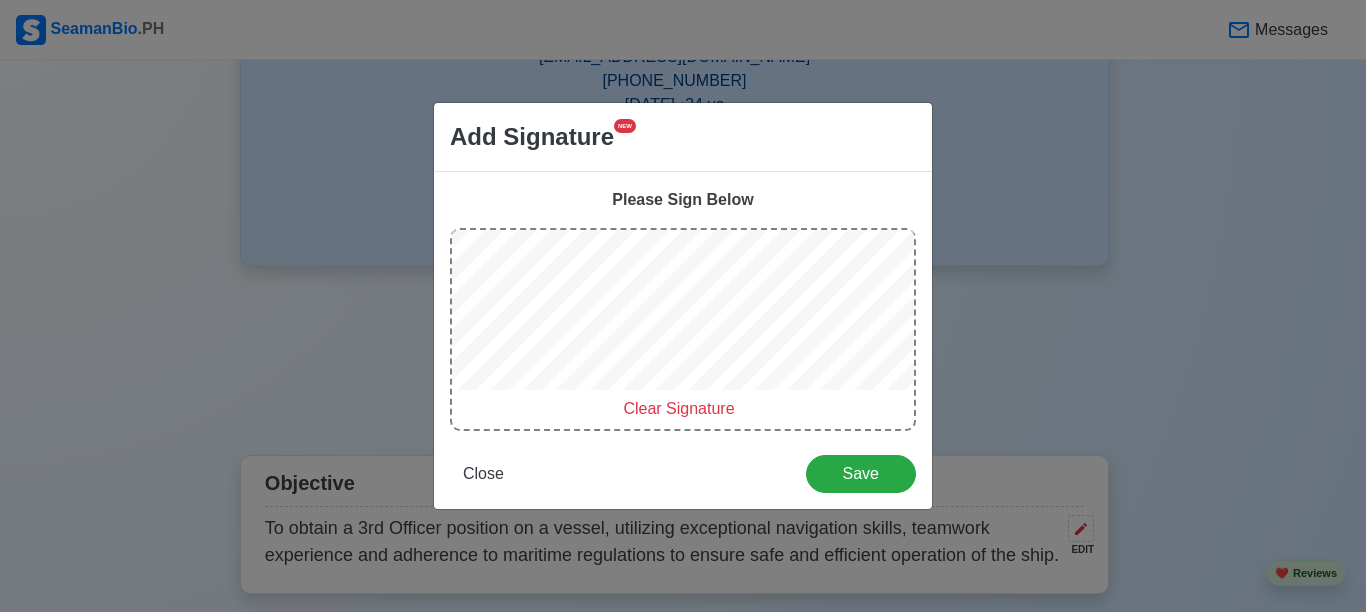 click on "Clear Signature" at bounding box center [678, 408] 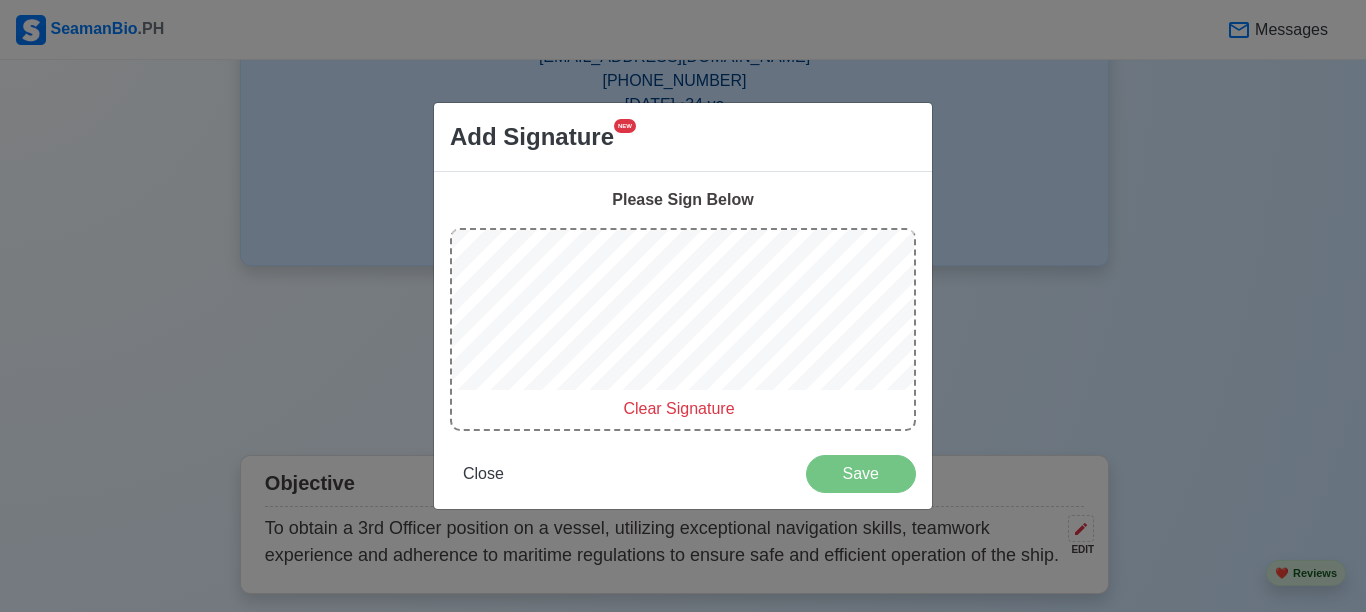 click on "NEW" at bounding box center (625, 126) 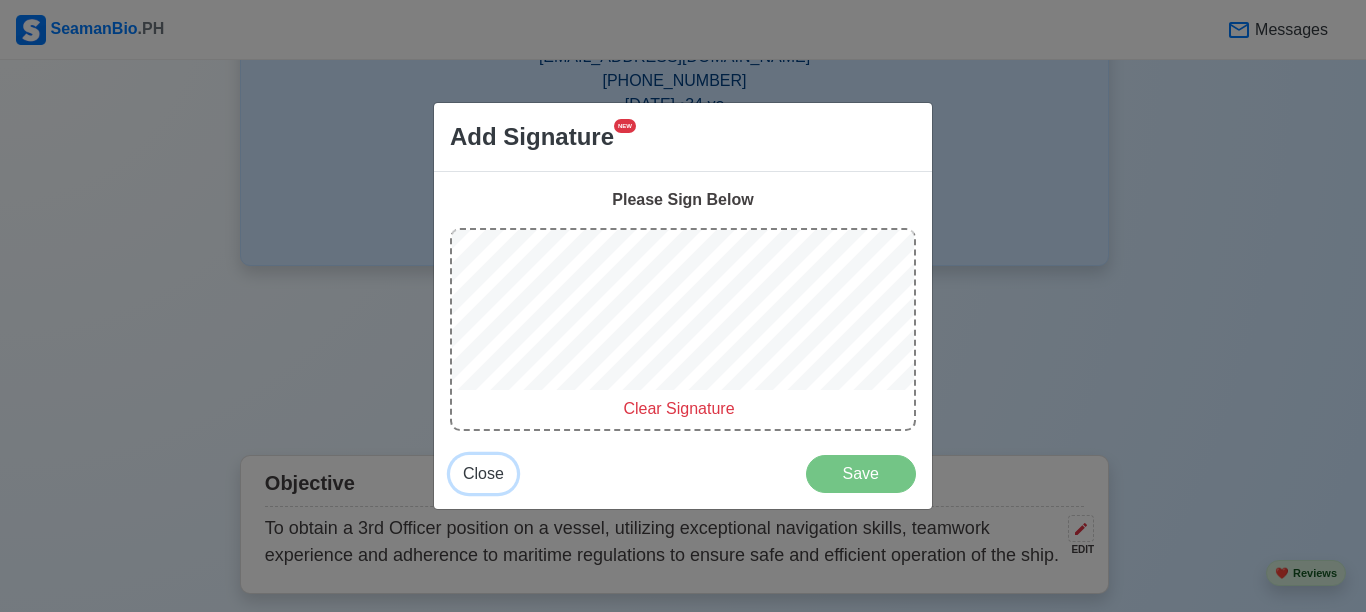click on "Close" at bounding box center (483, 473) 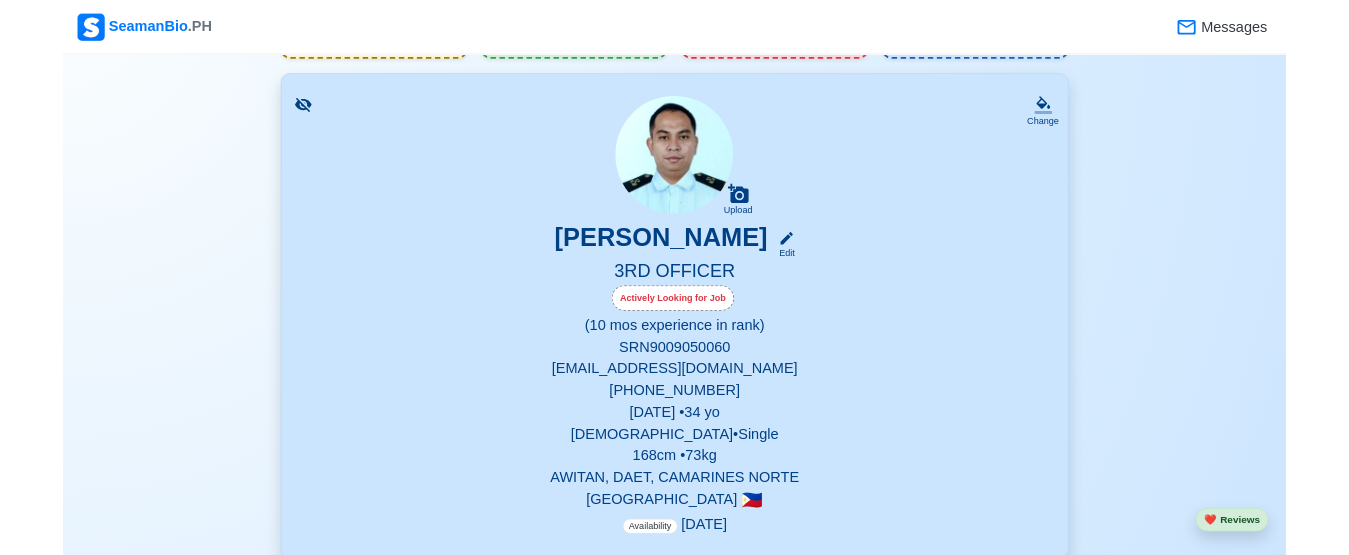 scroll, scrollTop: 300, scrollLeft: 0, axis: vertical 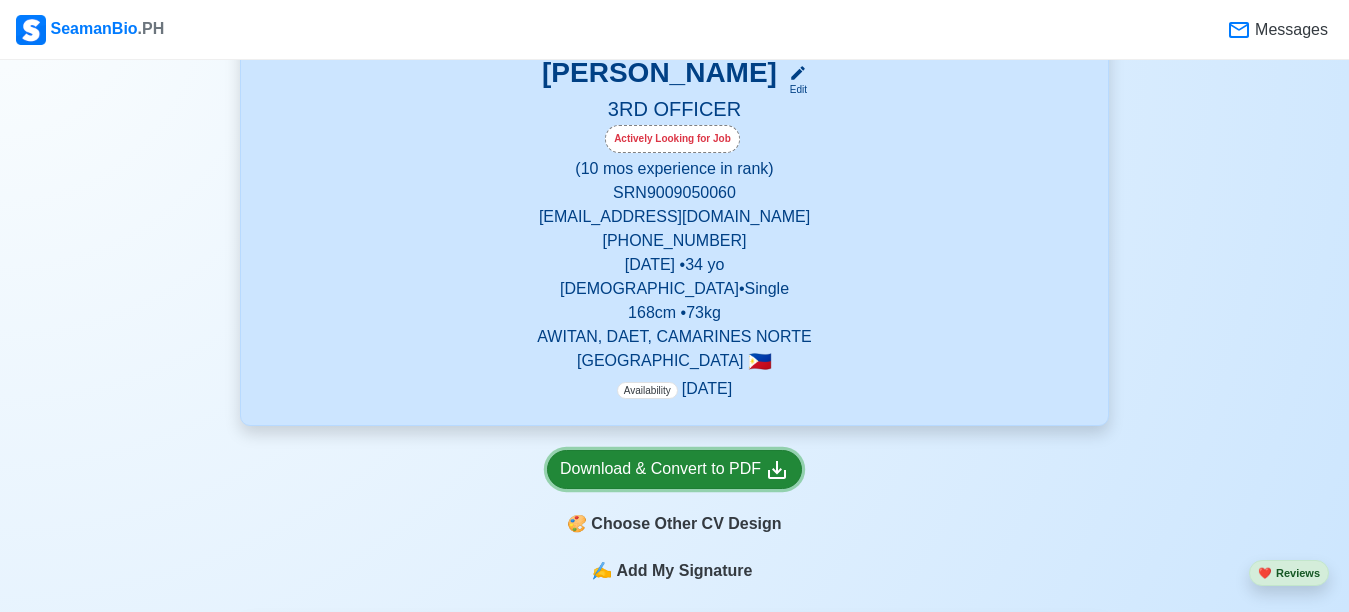 click on "Download & Convert to PDF" at bounding box center (674, 469) 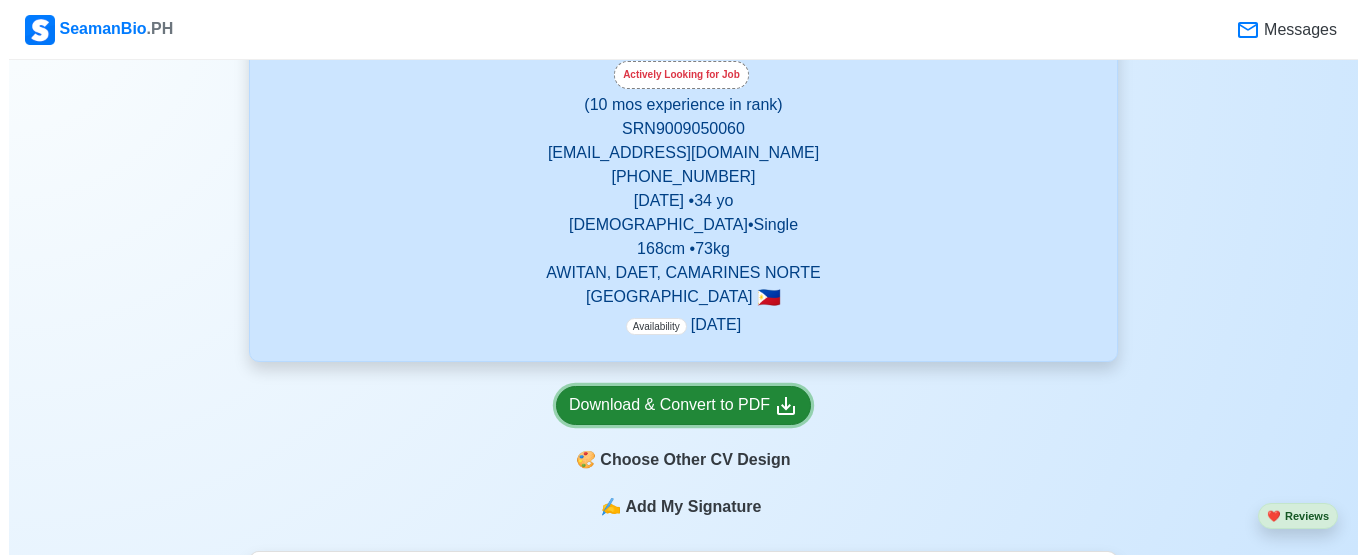 scroll, scrollTop: 400, scrollLeft: 0, axis: vertical 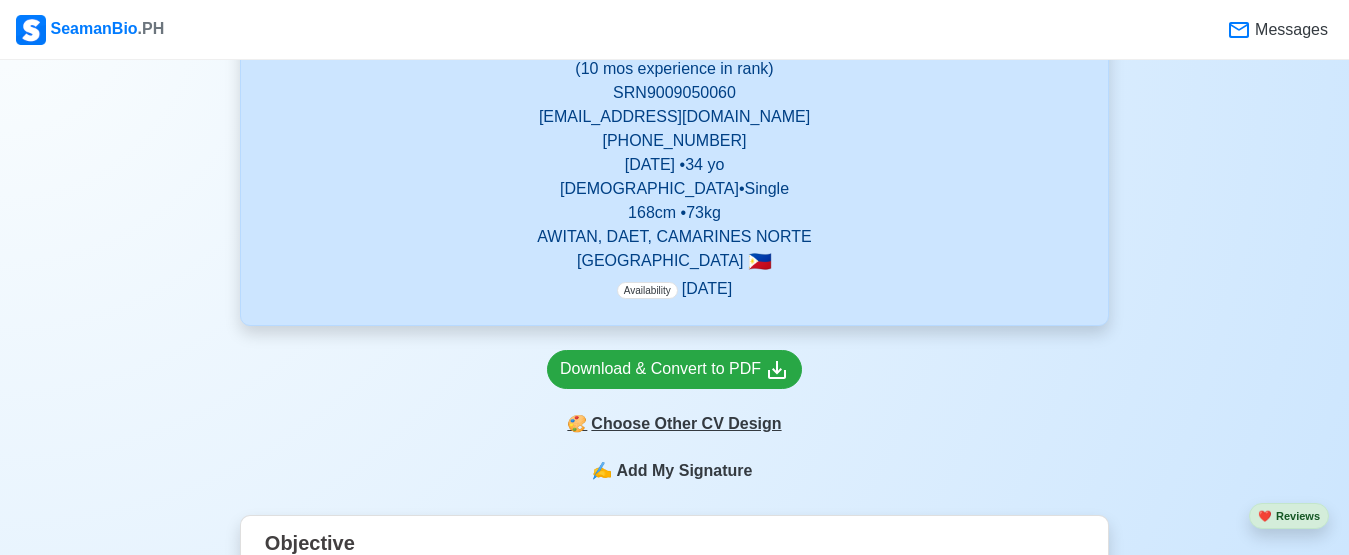 click on "🎨 Choose Other CV Design" at bounding box center (674, 424) 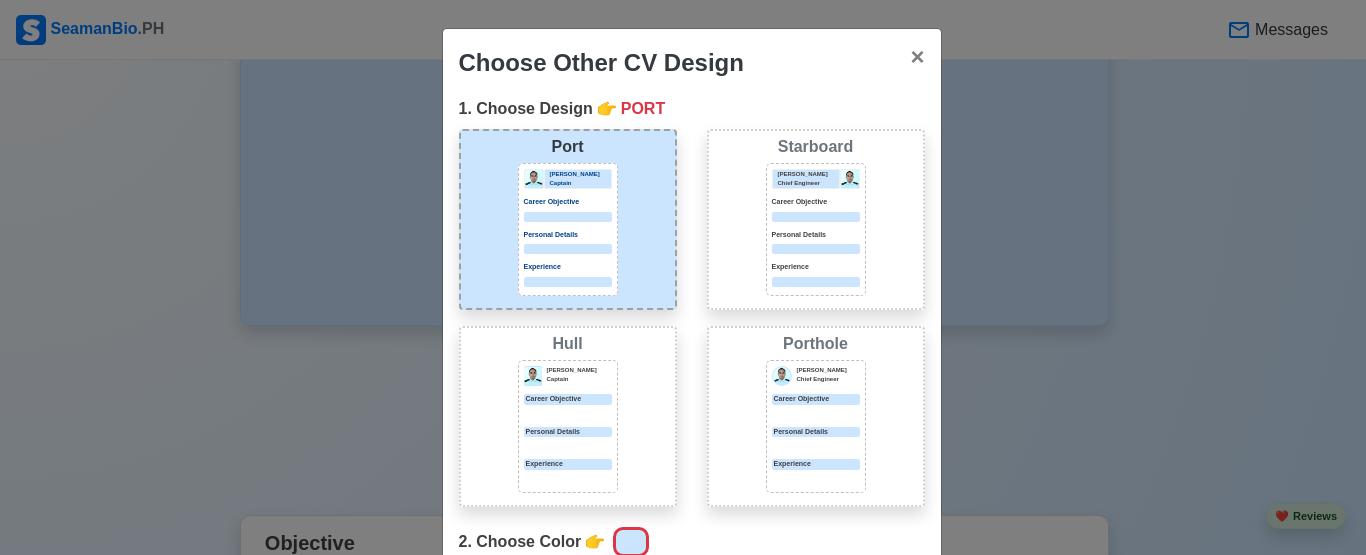 click on "Personal Details" at bounding box center (816, 235) 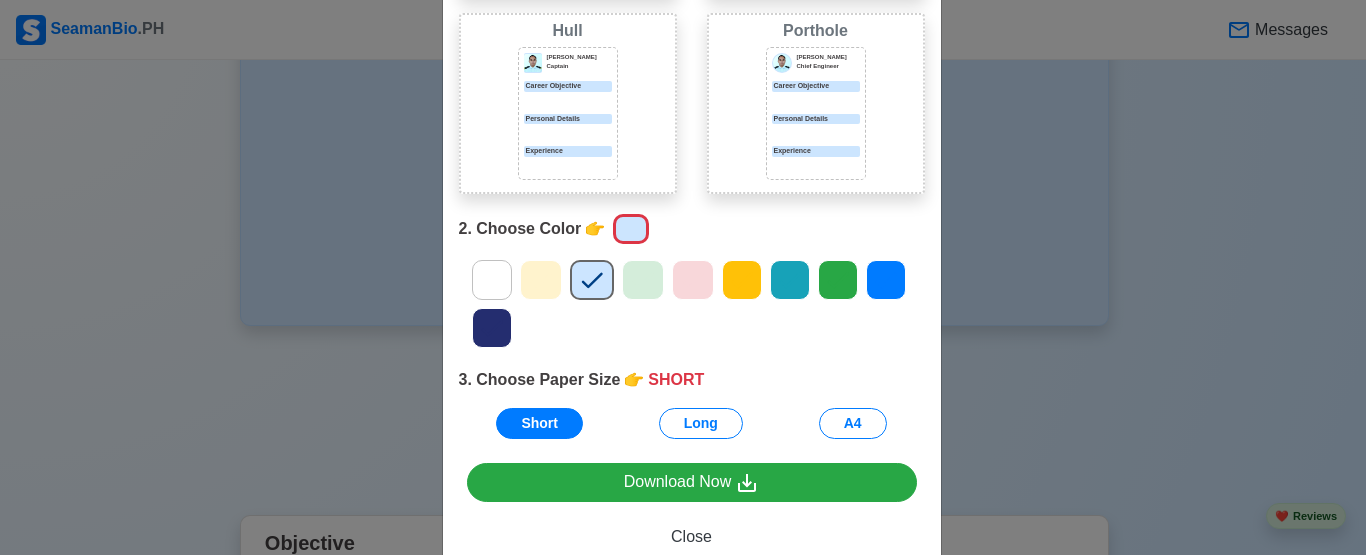 scroll, scrollTop: 368, scrollLeft: 0, axis: vertical 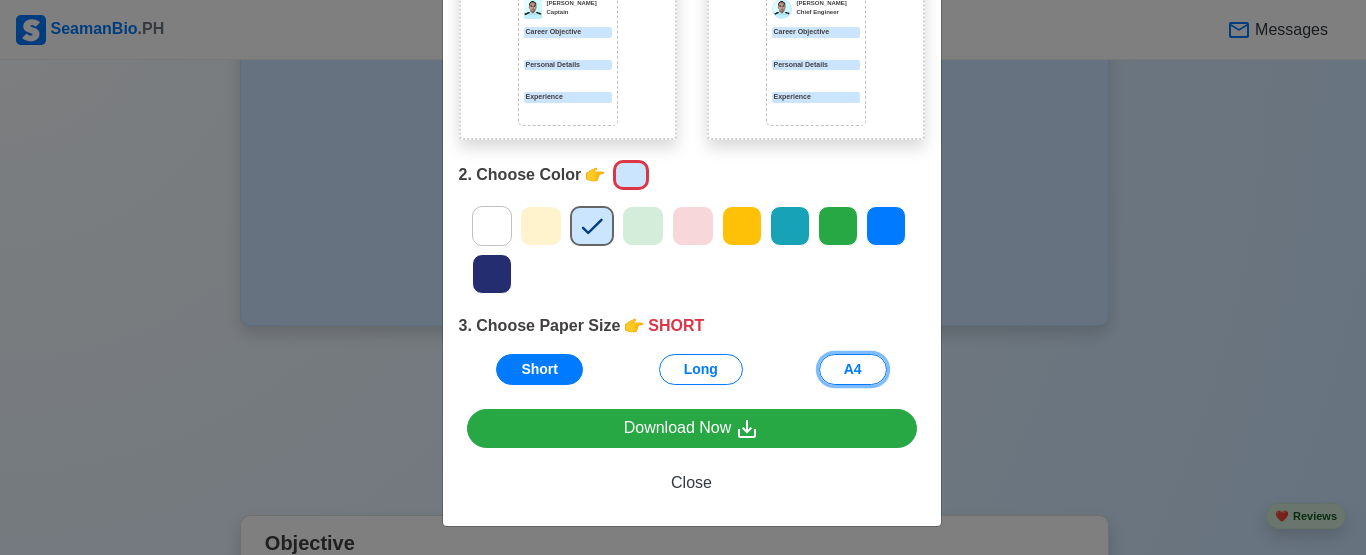 drag, startPoint x: 857, startPoint y: 373, endPoint x: 1008, endPoint y: 302, distance: 166.85922 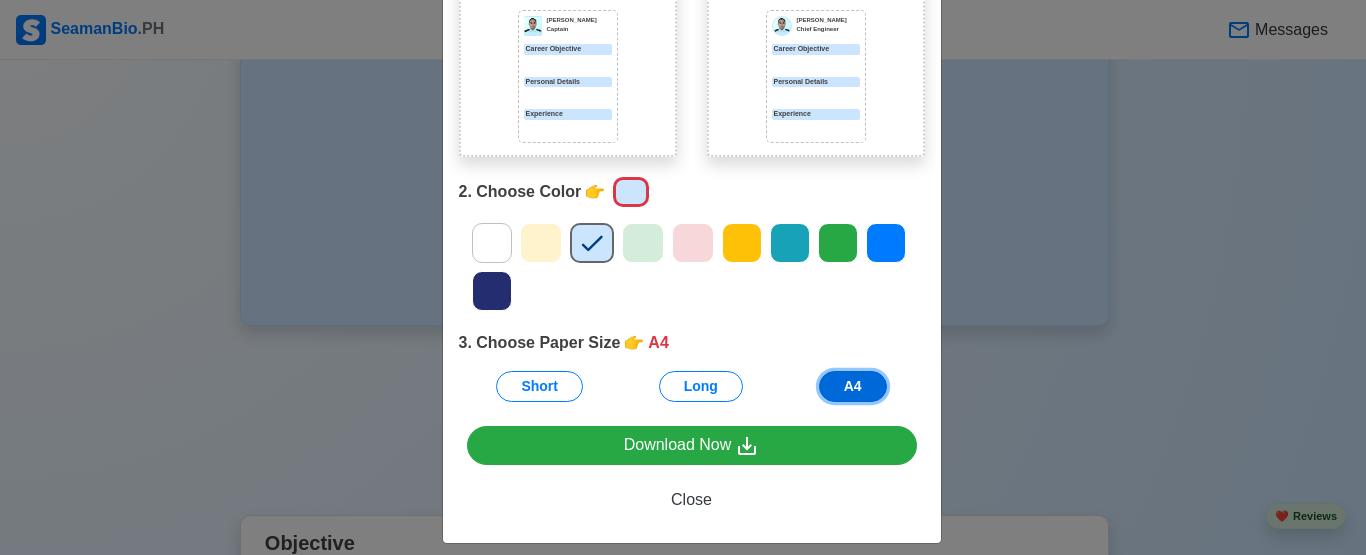 scroll, scrollTop: 368, scrollLeft: 0, axis: vertical 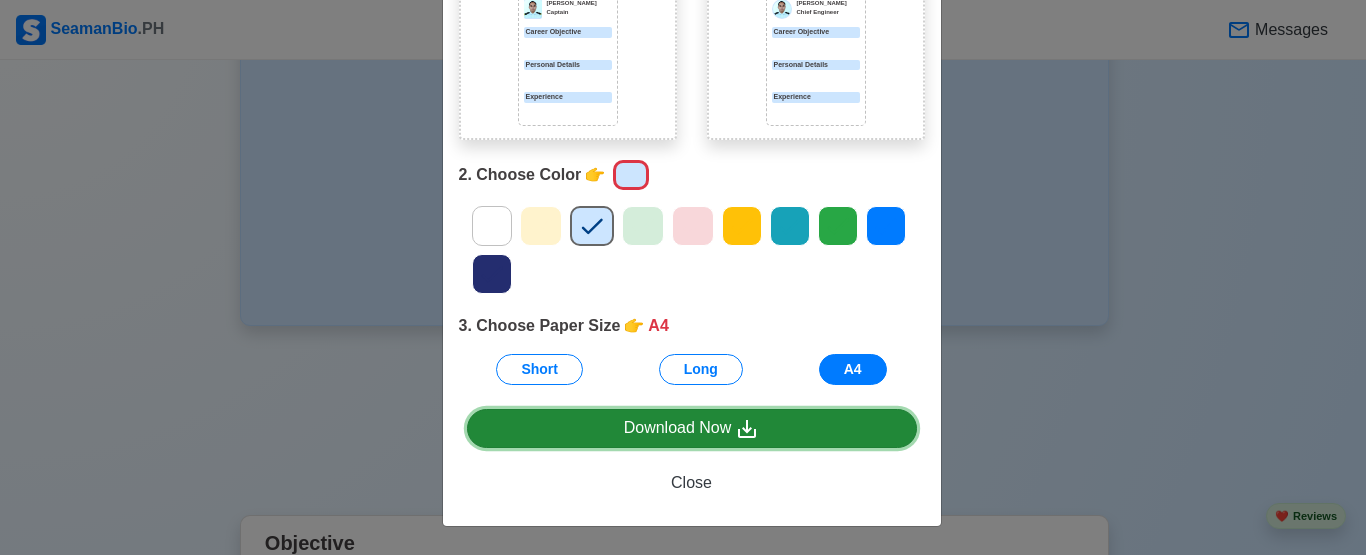 click on "Download Now" at bounding box center (692, 428) 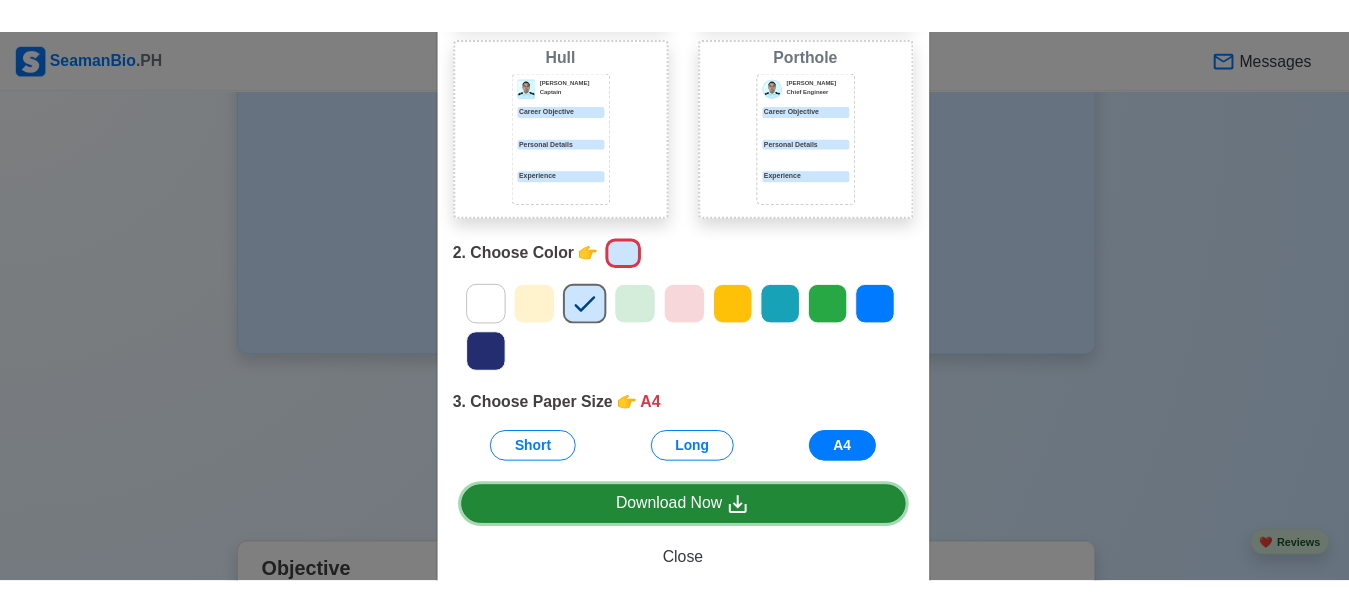 scroll, scrollTop: 368, scrollLeft: 0, axis: vertical 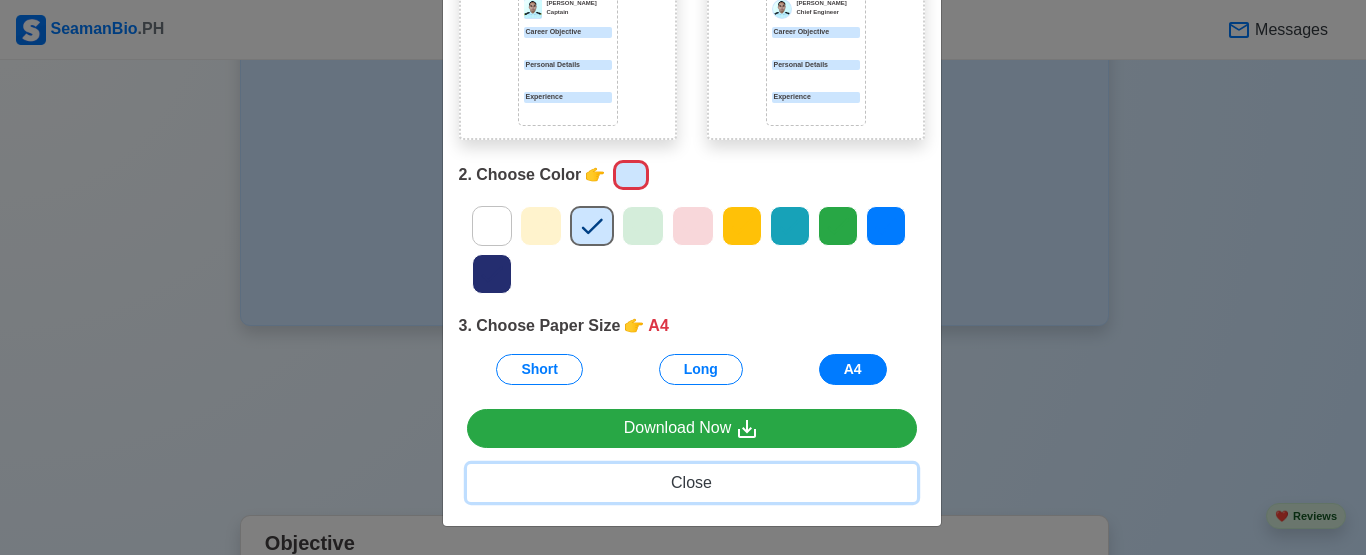 click on "Close" at bounding box center (691, 482) 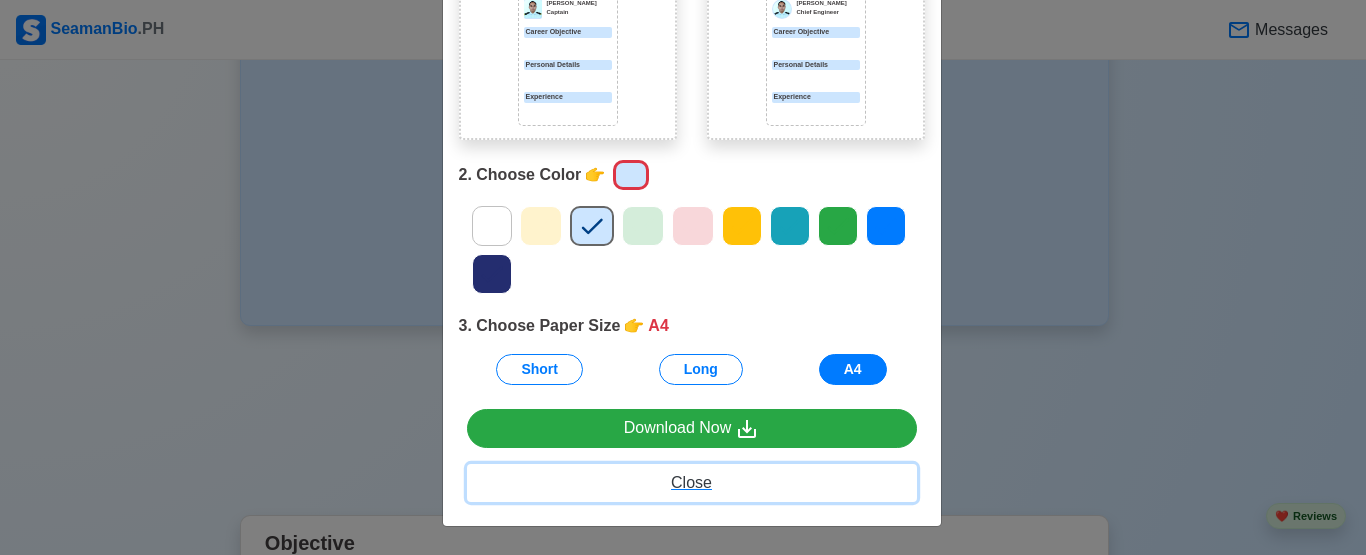 click on "Close" at bounding box center [692, 483] 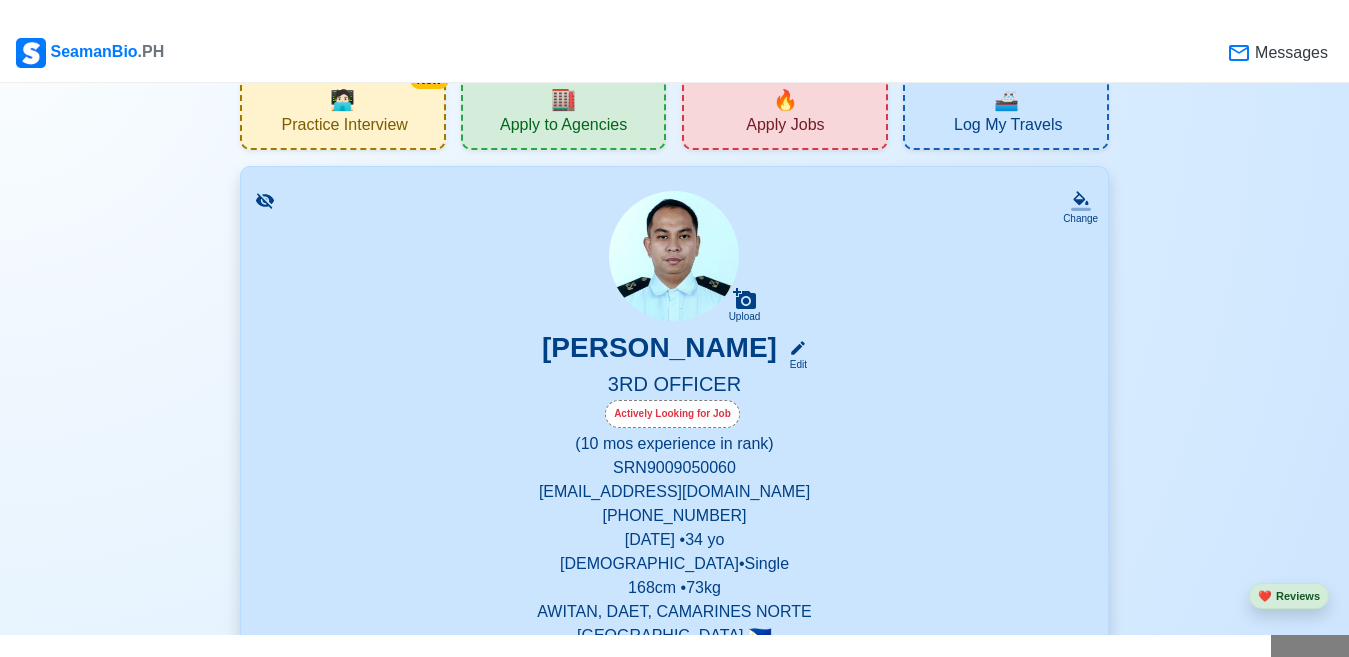 scroll, scrollTop: 0, scrollLeft: 0, axis: both 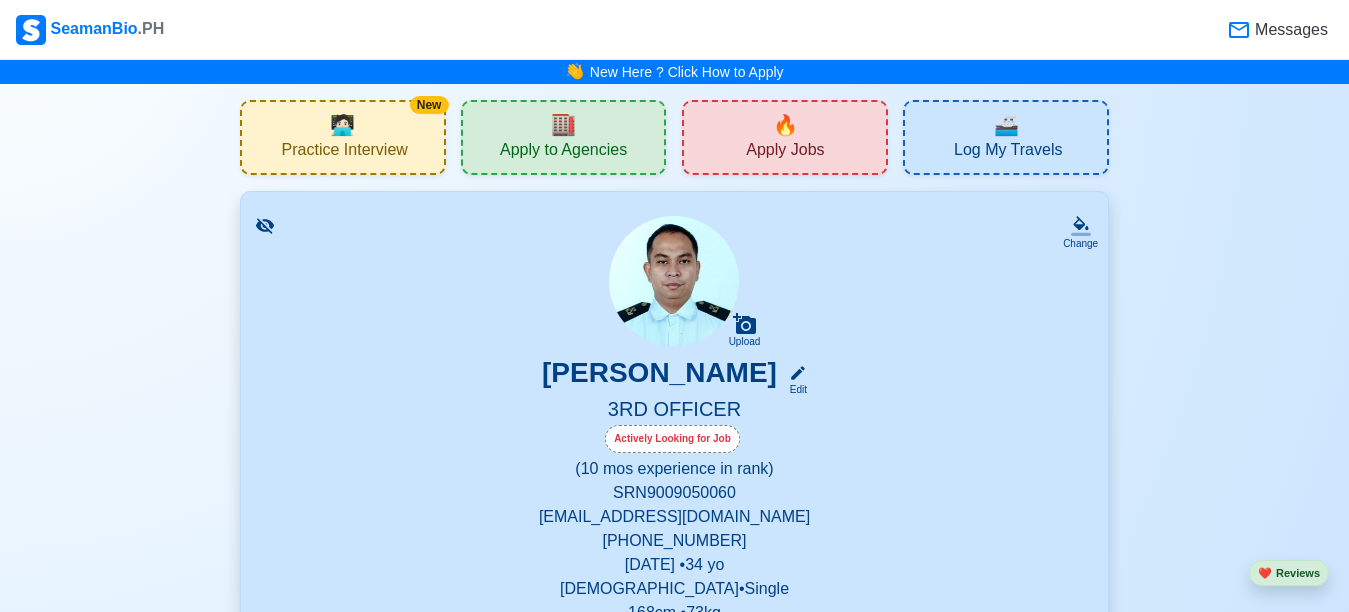 drag, startPoint x: 258, startPoint y: 218, endPoint x: 1365, endPoint y: 230, distance: 1107.0651 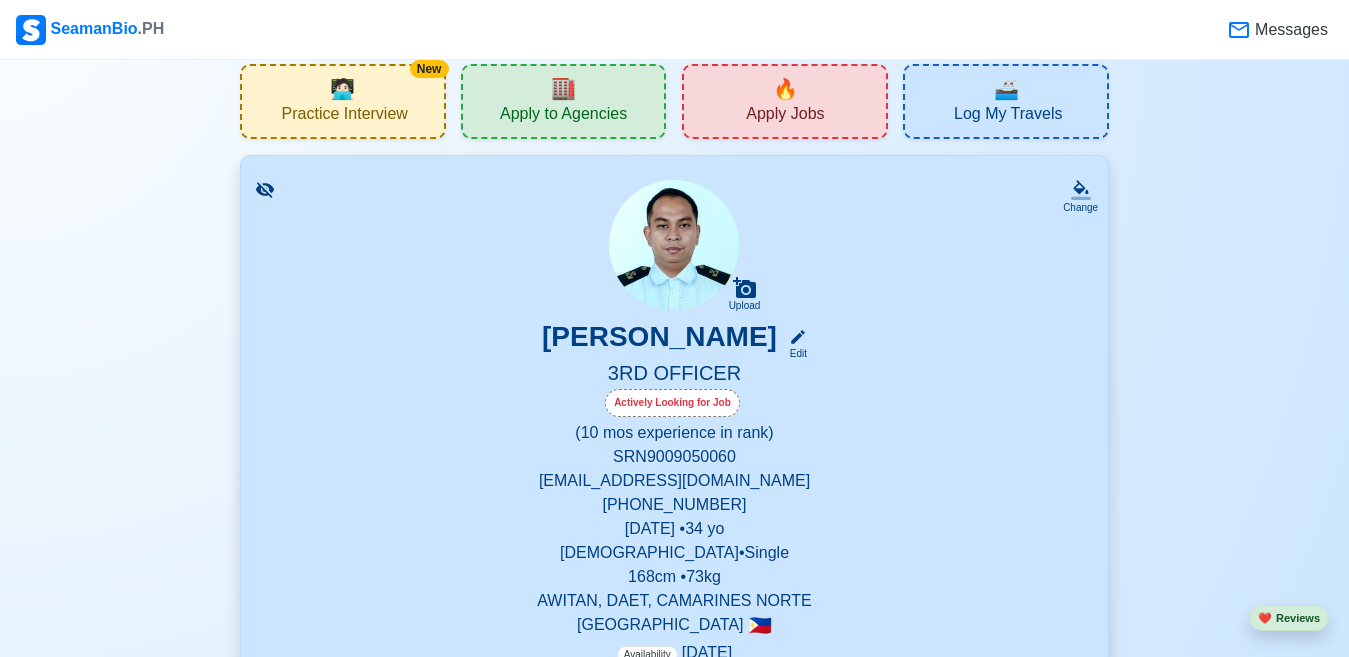 scroll, scrollTop: 0, scrollLeft: 0, axis: both 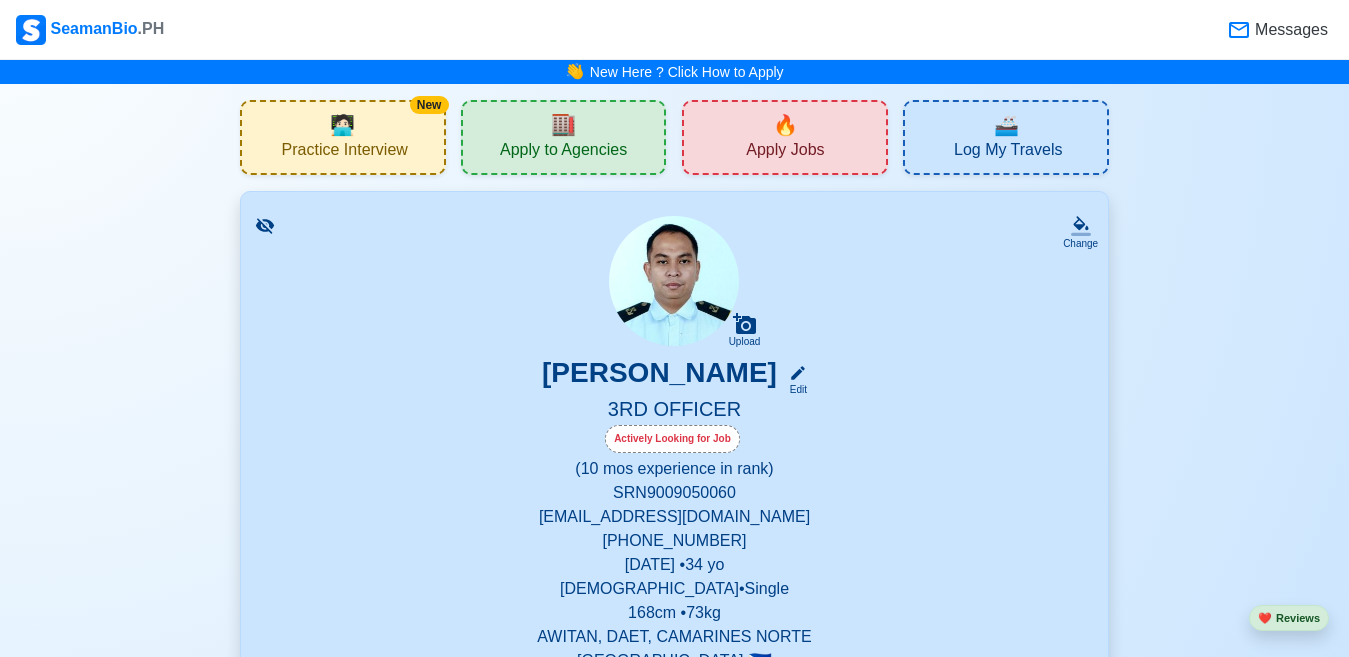 click on "🏬   Apply to Agencies" at bounding box center [564, 137] 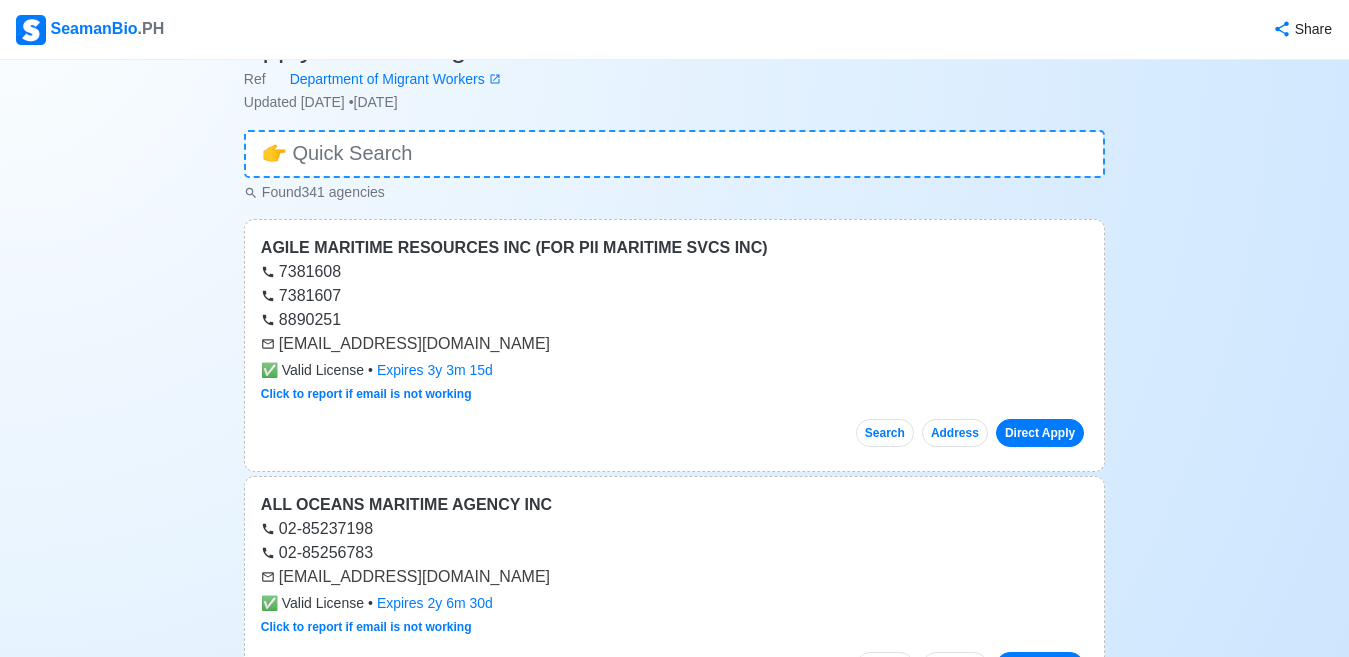 scroll, scrollTop: 100, scrollLeft: 0, axis: vertical 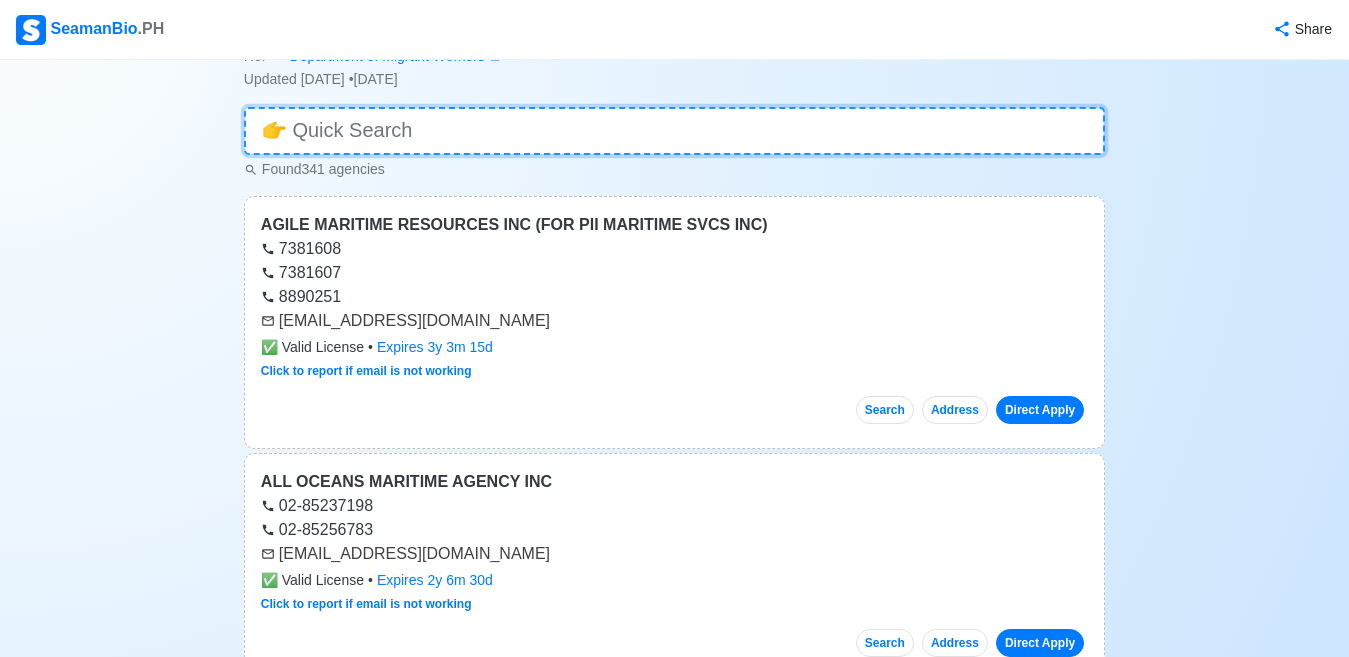 click at bounding box center (674, 131) 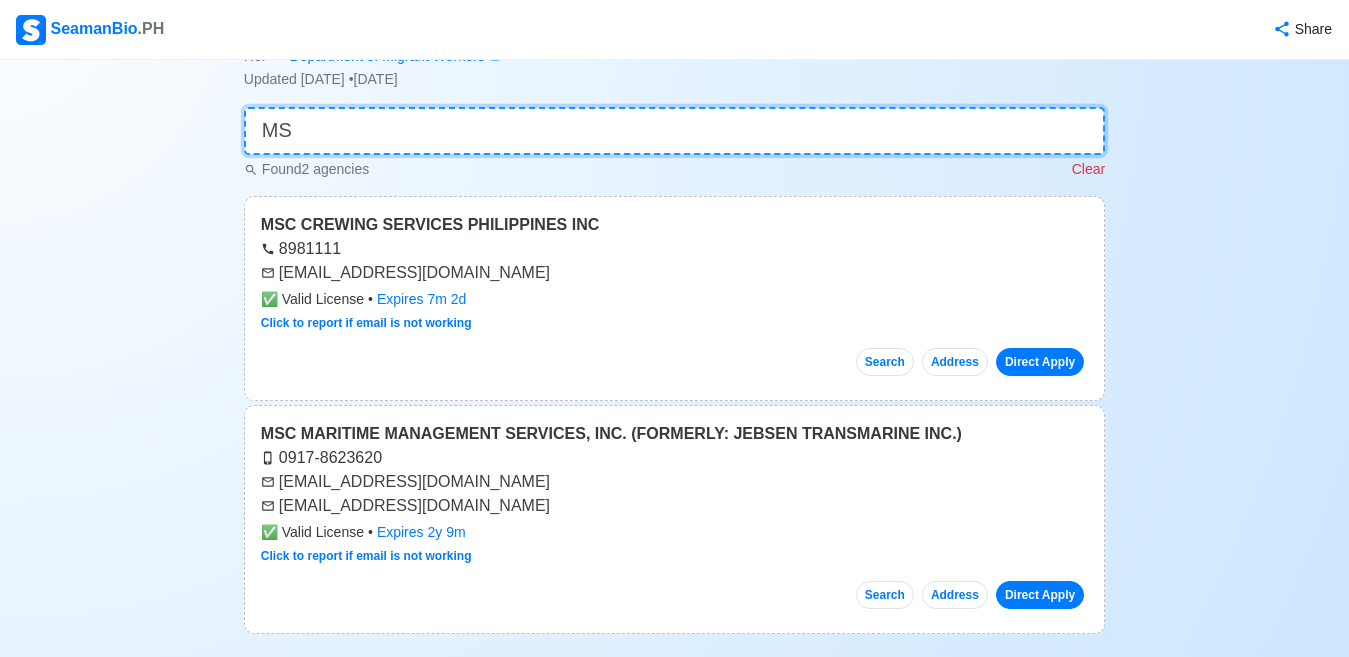 type on "M" 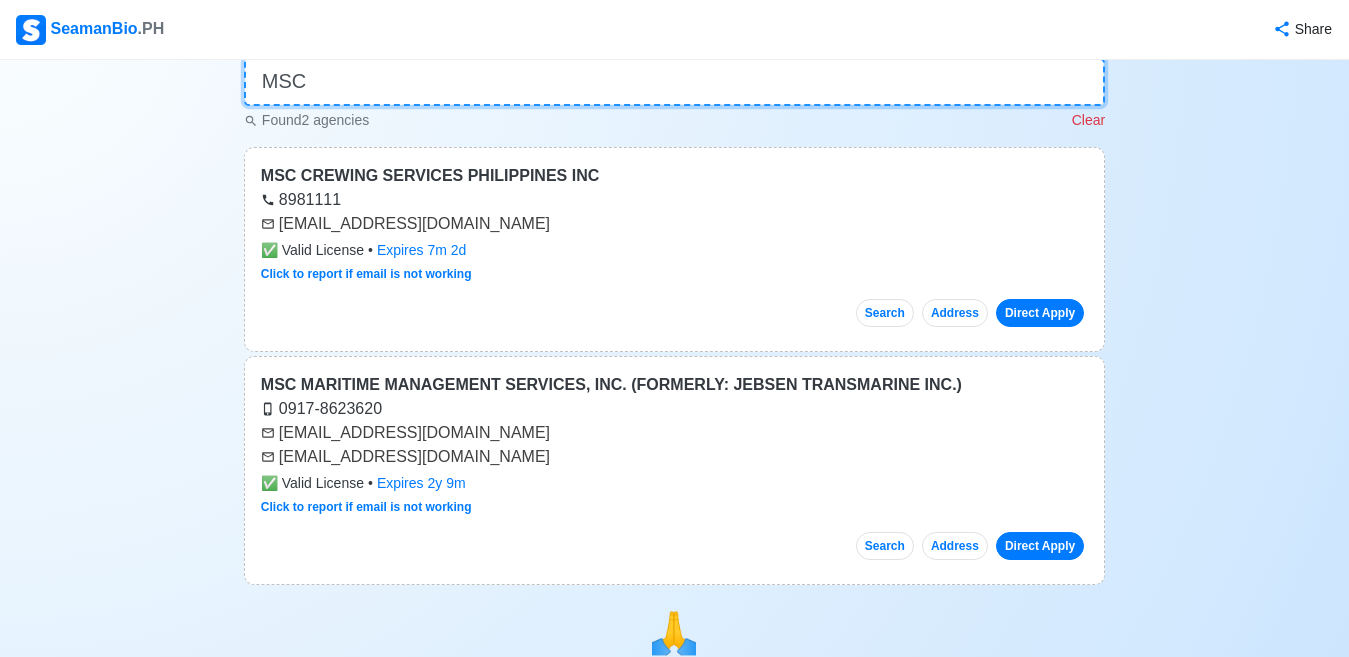 scroll, scrollTop: 0, scrollLeft: 0, axis: both 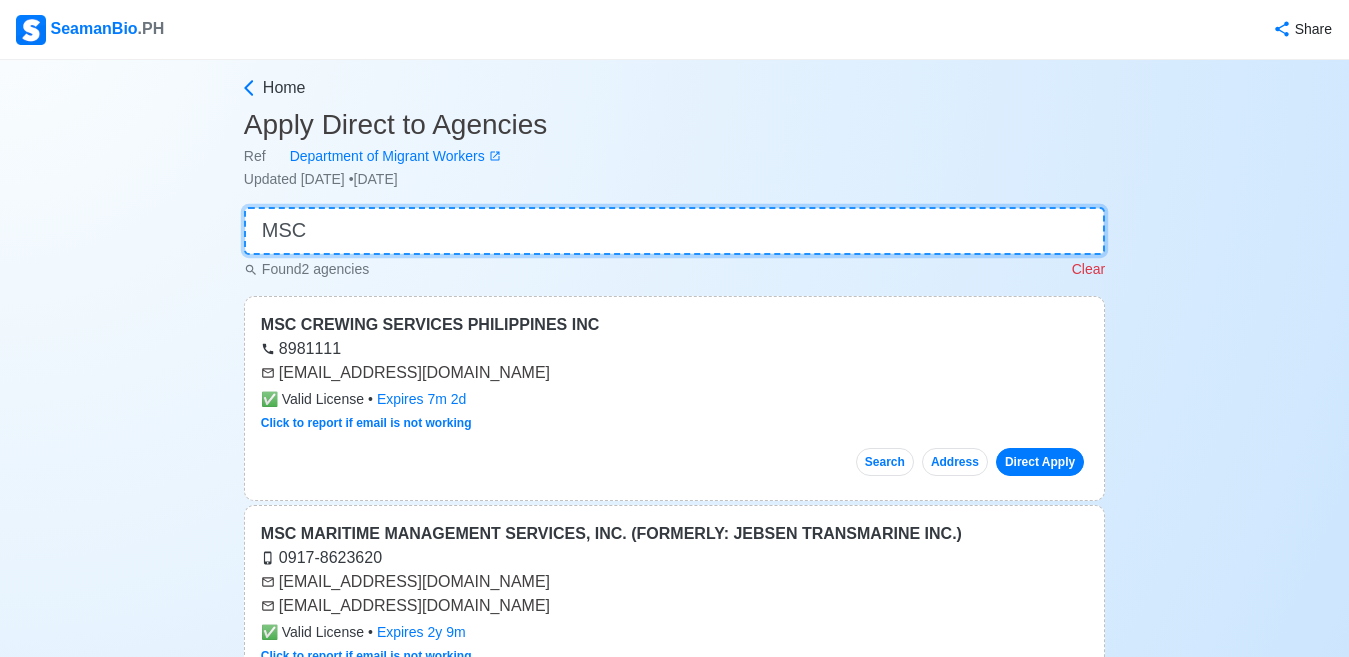 type on "MSC" 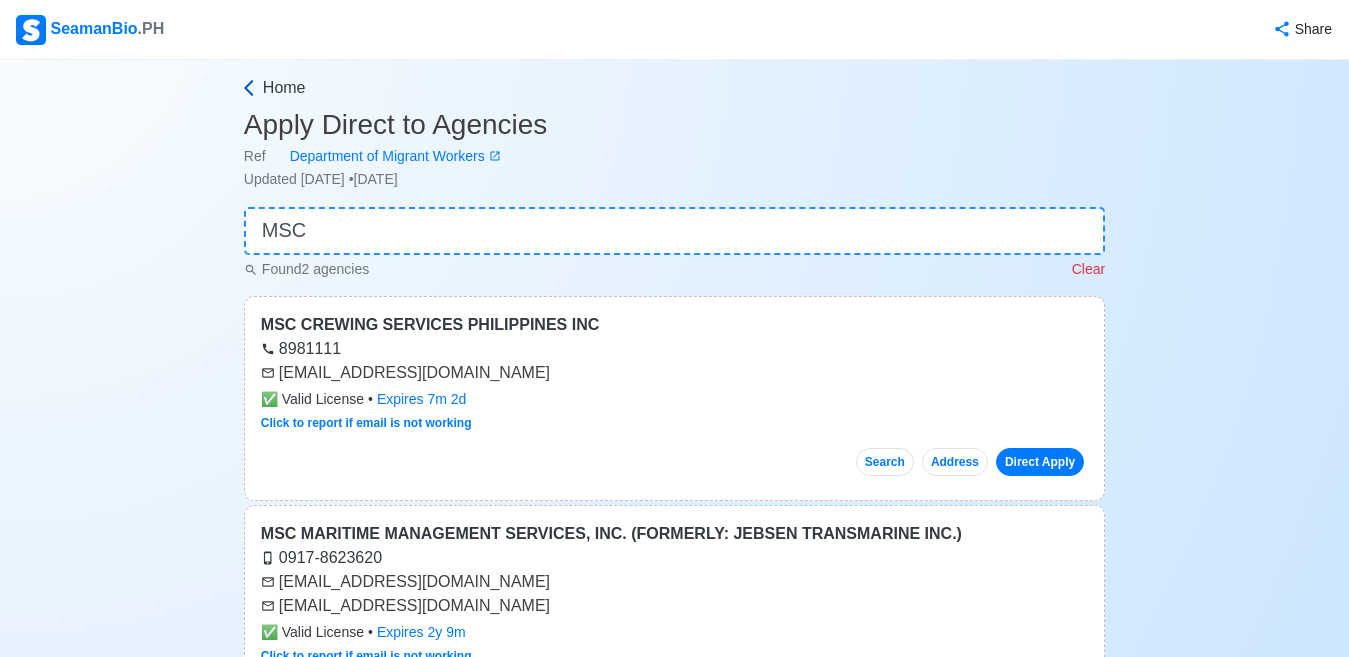 click on "Home" at bounding box center (284, 88) 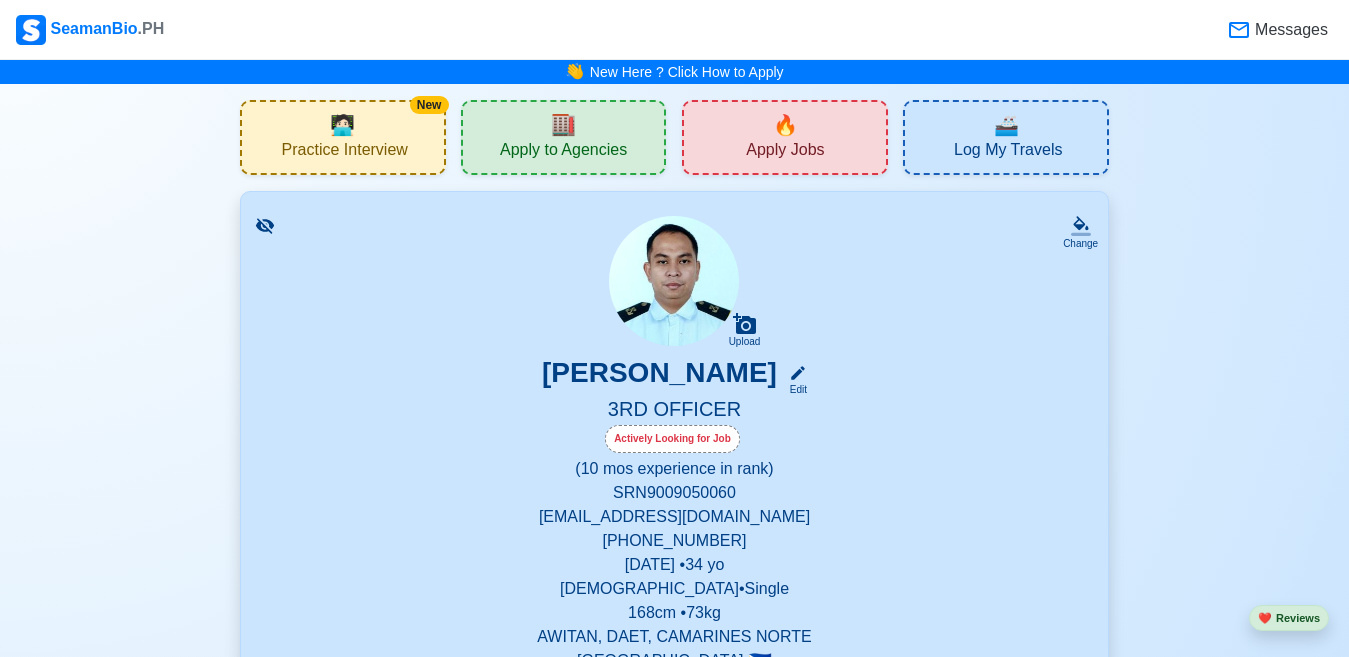 click on "Apply Jobs" at bounding box center (785, 152) 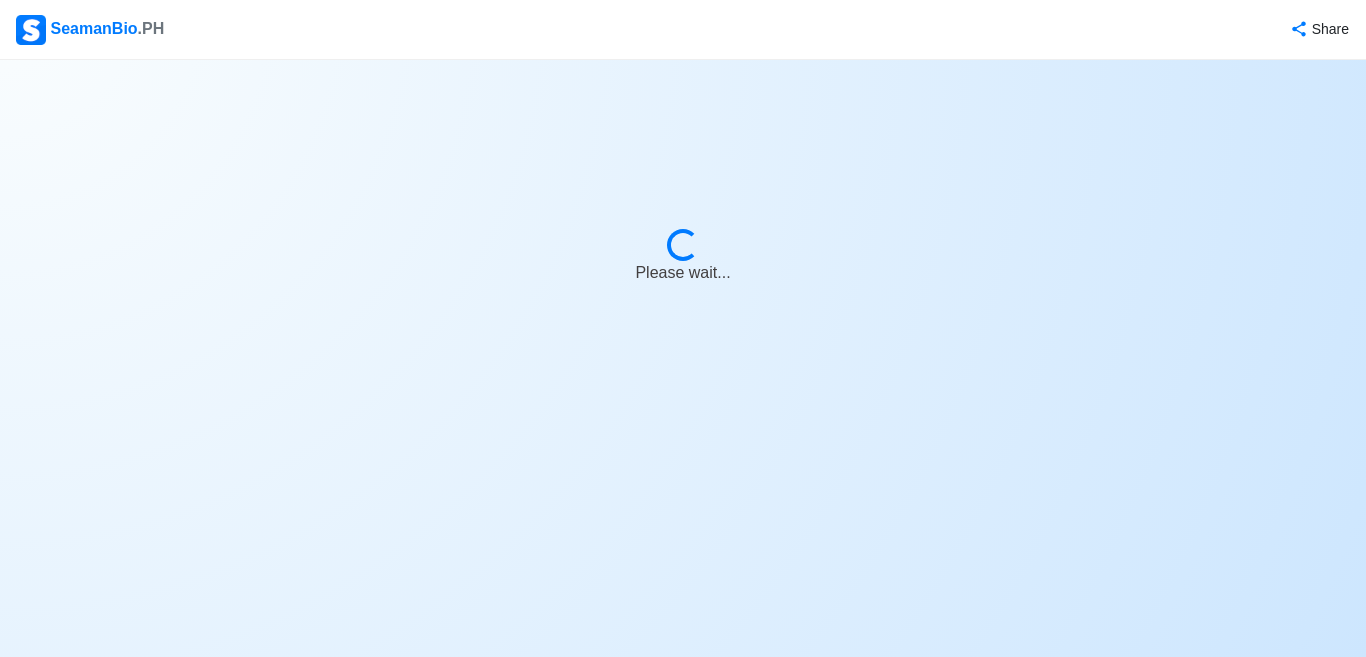 select on "3rd Officer" 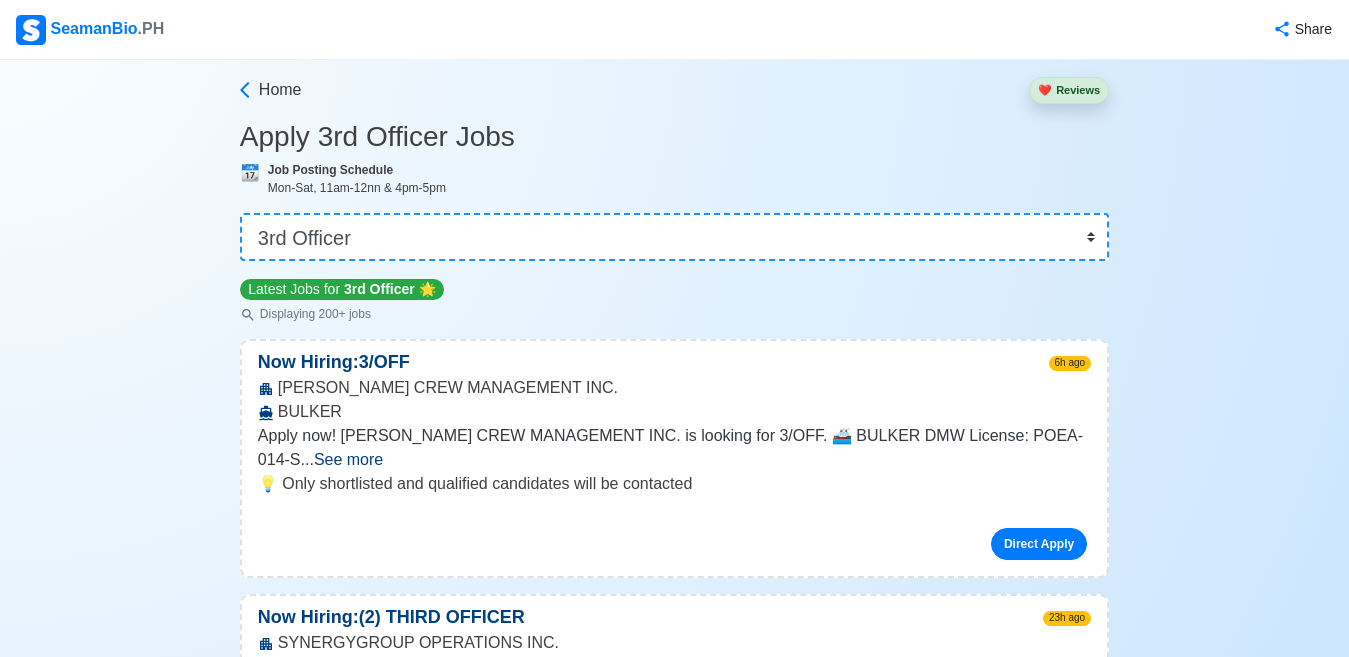 scroll, scrollTop: 0, scrollLeft: 0, axis: both 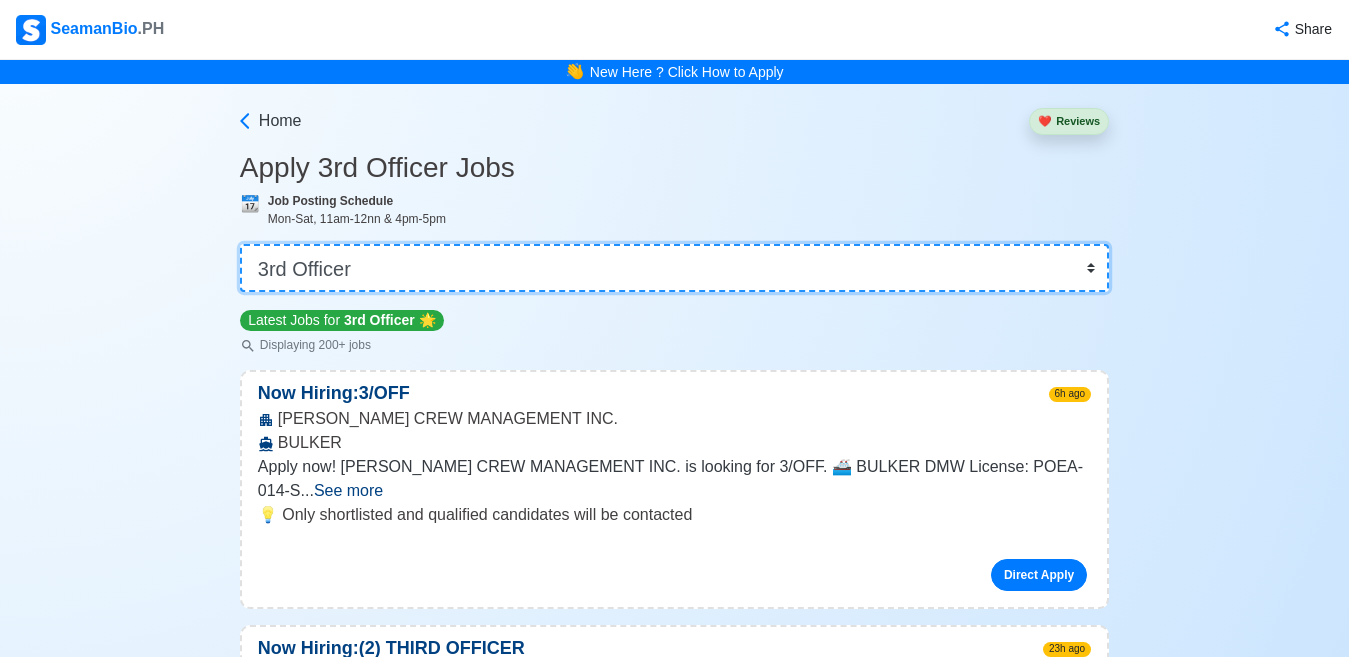 click on "👉 Select Rank or Position Master Chief Officer 2nd Officer 3rd Officer Junior Officer Chief Engineer 2nd Engineer 3rd Engineer 4th Engineer Gas Engineer Junior Engineer 1st Assistant Engineer 2nd Assistant Engineer 3rd Assistant Engineer ETO/ETR Electrician Electrical Engineer Oiler Fitter Welder Chief Cook Chef Cook [PERSON_NAME] Wiper Rigger Ordinary [PERSON_NAME] [PERSON_NAME] Motorman Pumpman Bosun Cadet Reefer Mechanic Operator Repairman Painter Steward Waiter Others" at bounding box center (674, 268) 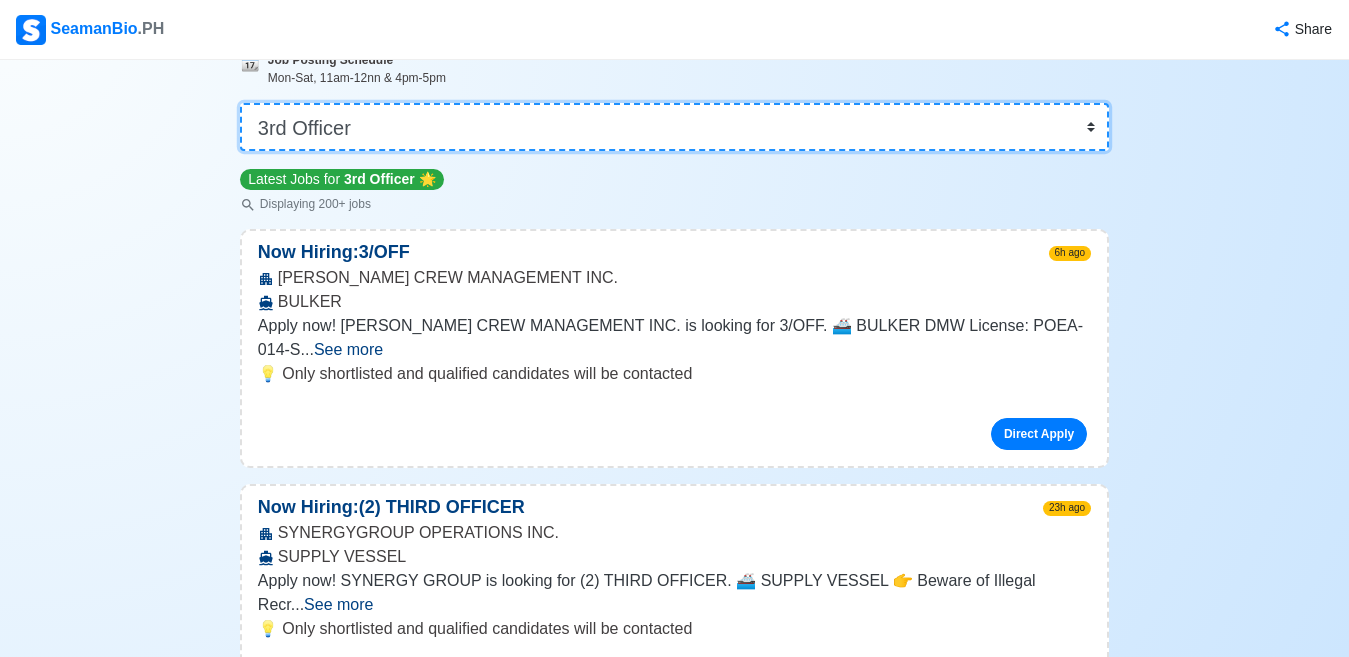 scroll, scrollTop: 100, scrollLeft: 0, axis: vertical 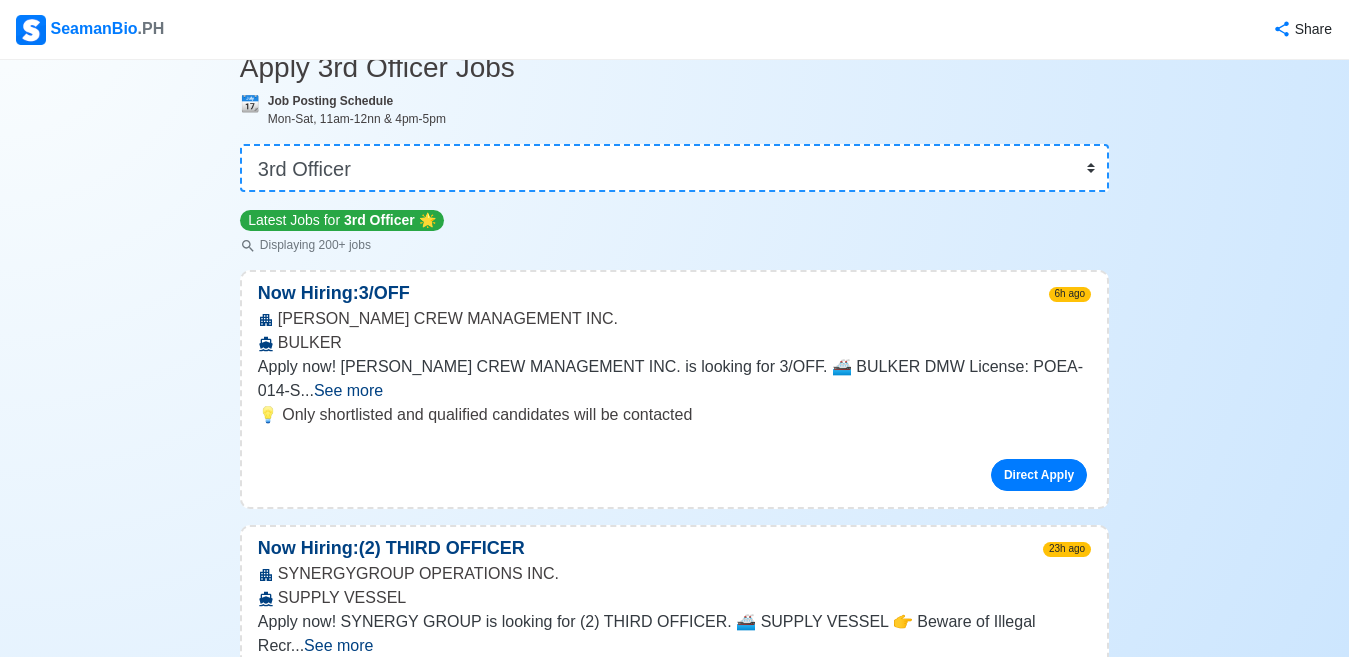 click on "See more" at bounding box center [348, 390] 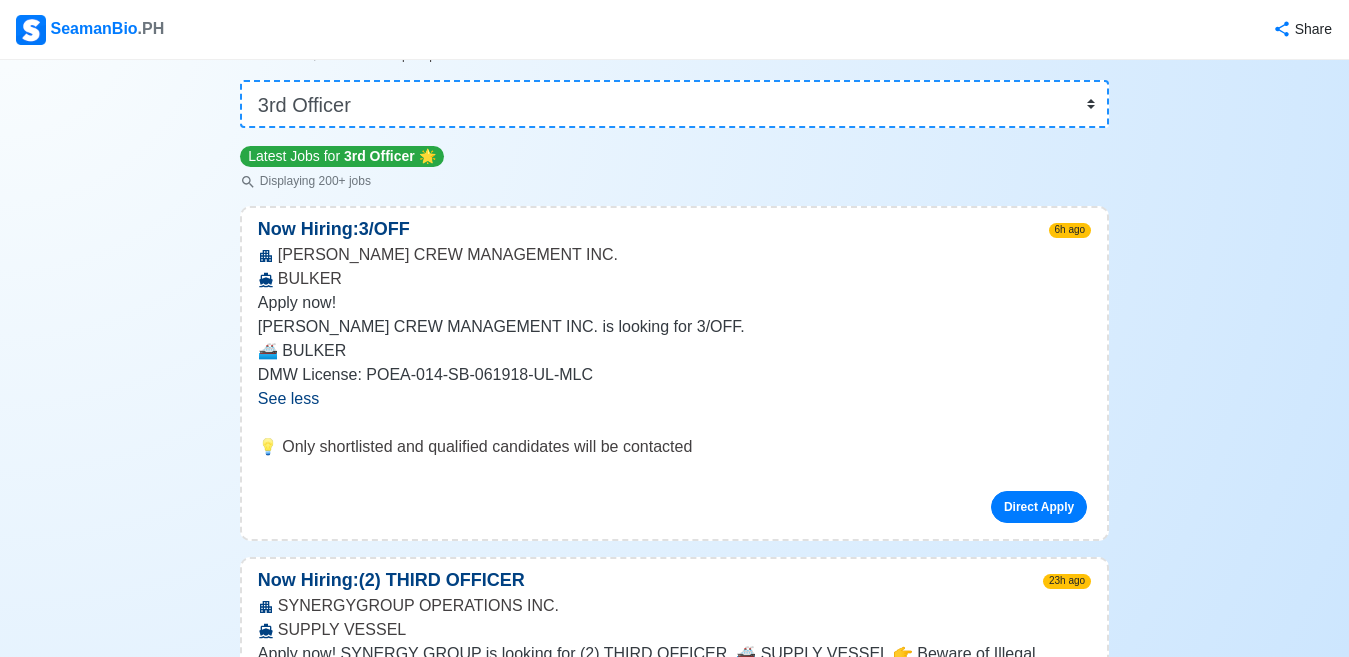 scroll, scrollTop: 200, scrollLeft: 0, axis: vertical 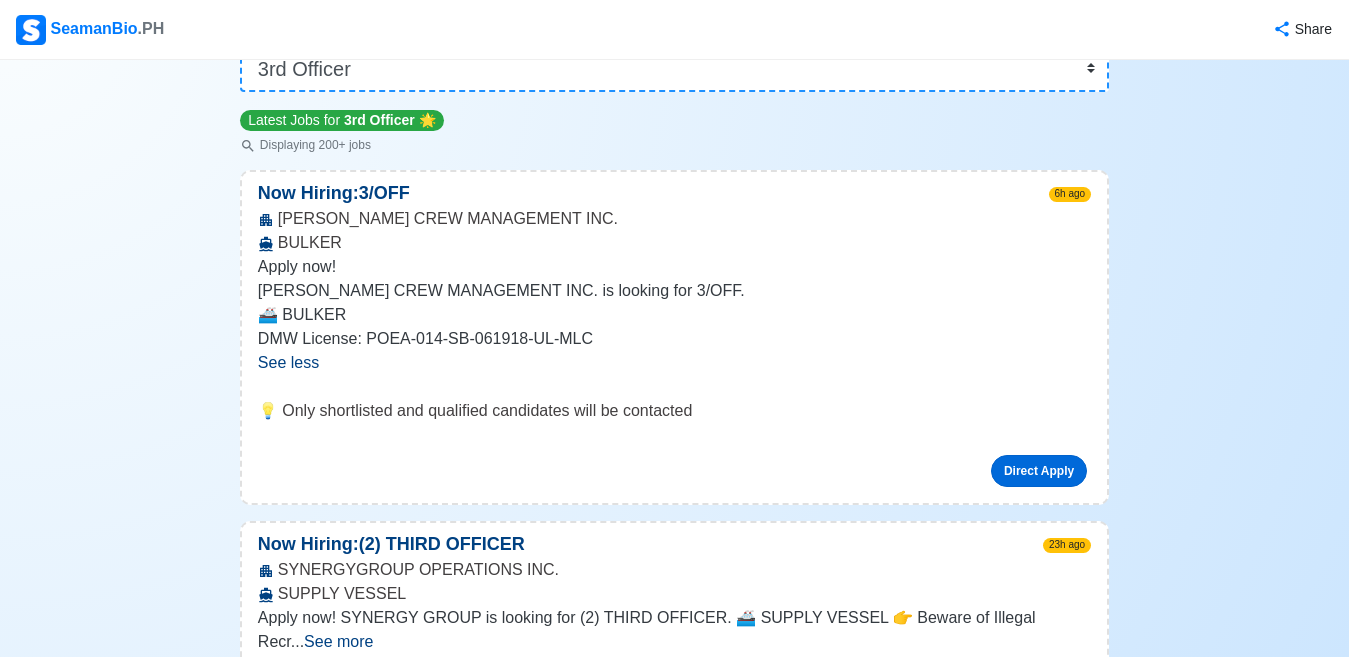 click on "Direct Apply" at bounding box center [1039, 471] 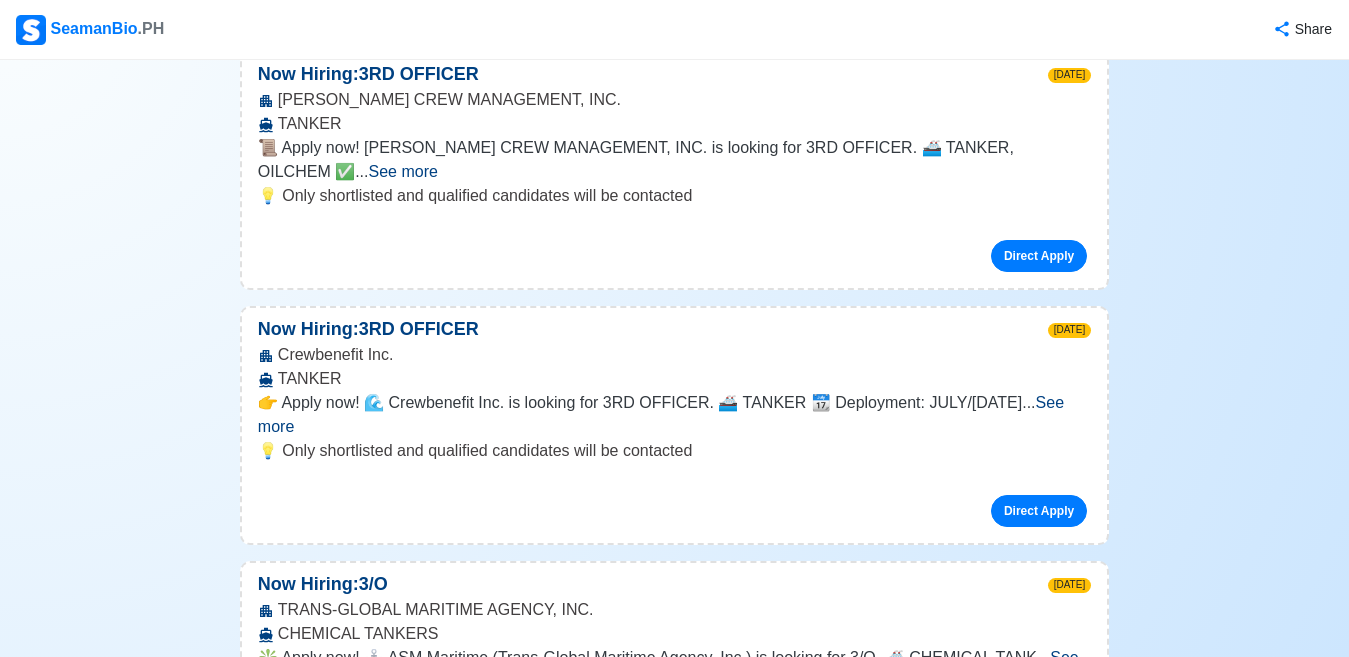 scroll, scrollTop: 2300, scrollLeft: 0, axis: vertical 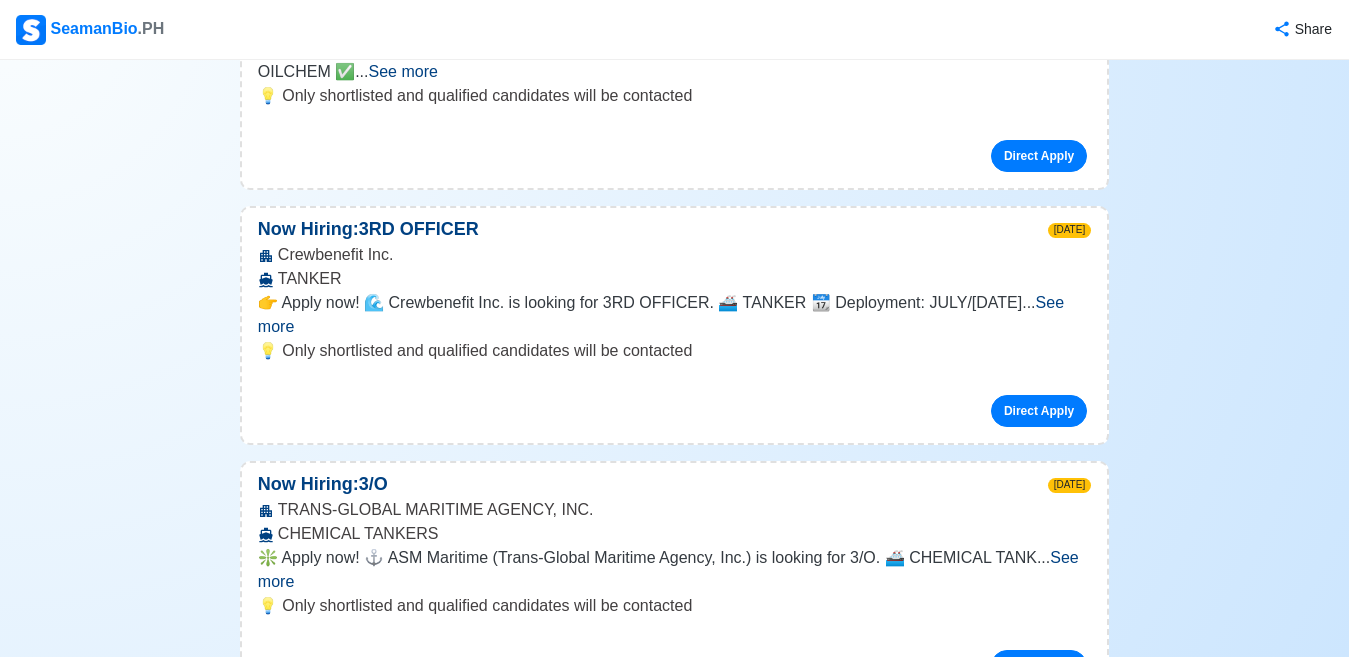 click on "See more" at bounding box center (668, 569) 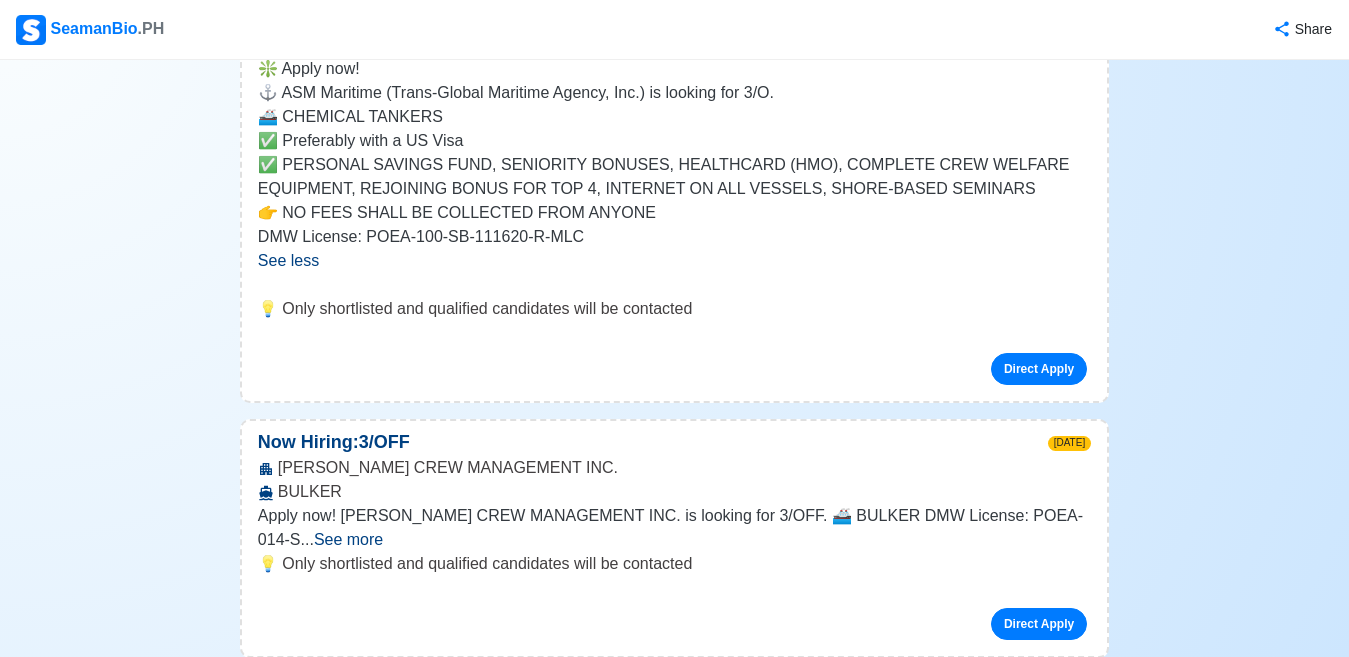 scroll, scrollTop: 2800, scrollLeft: 0, axis: vertical 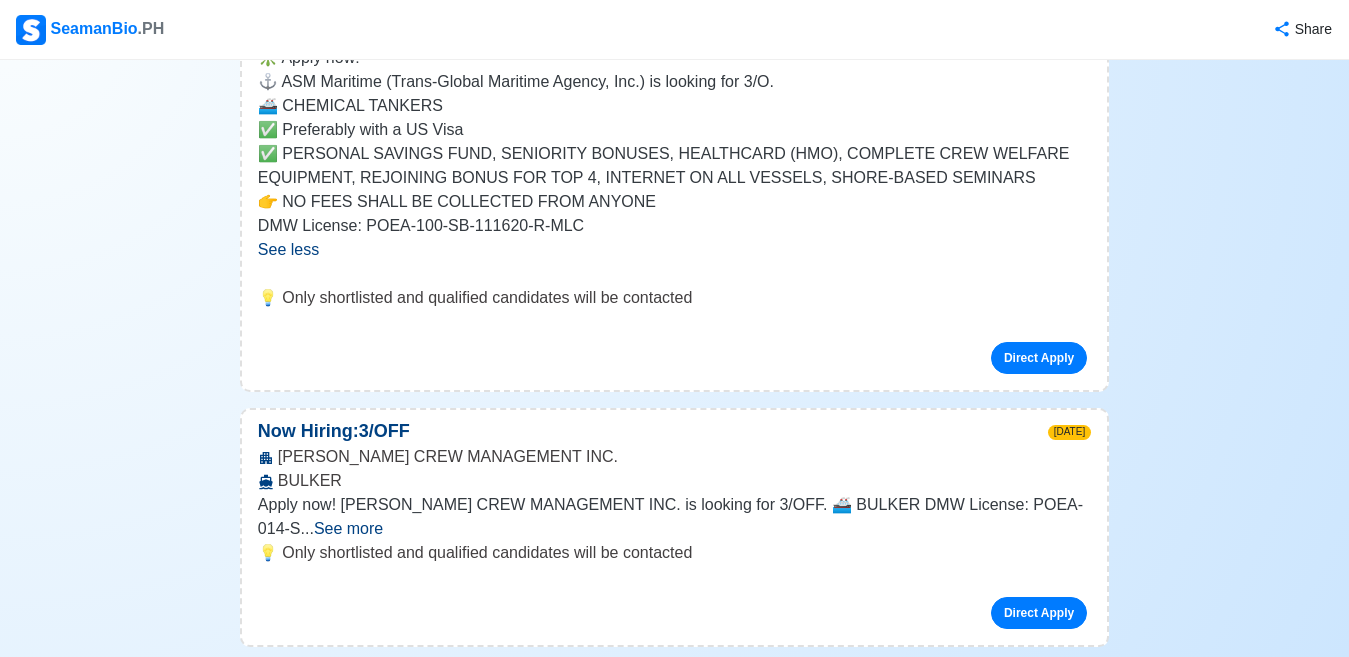 click on "See more" at bounding box center (348, 528) 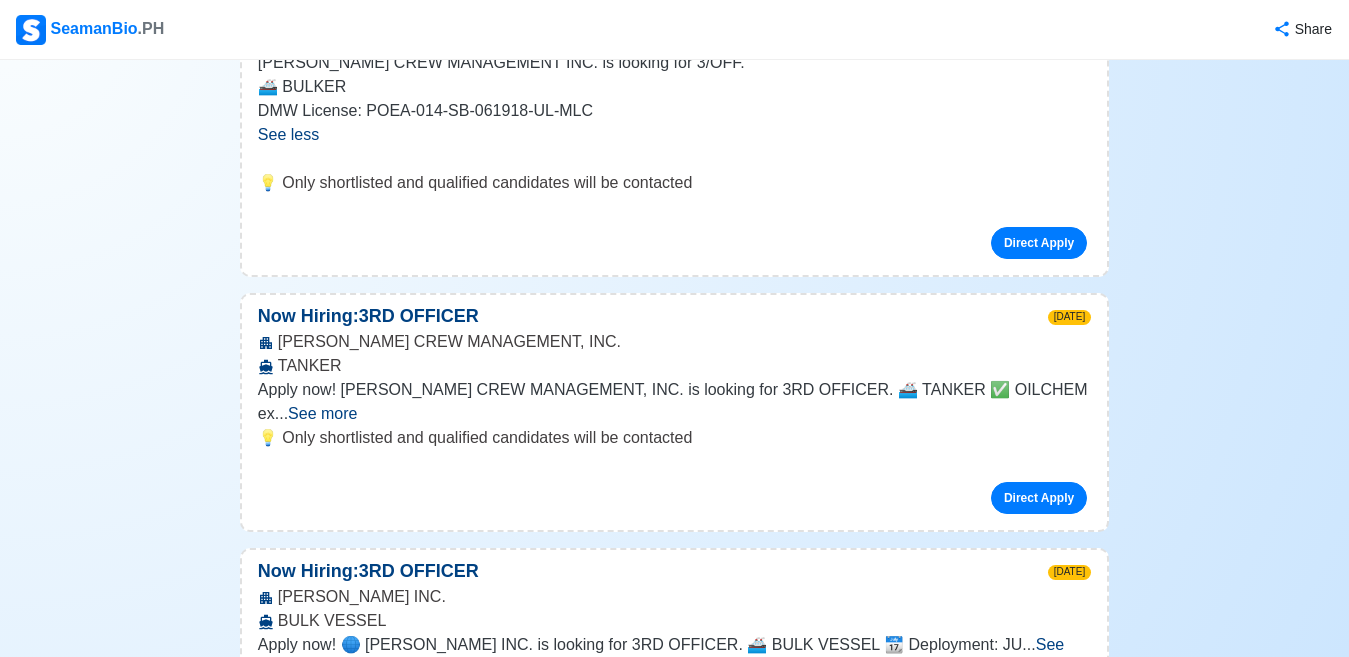 scroll, scrollTop: 3300, scrollLeft: 0, axis: vertical 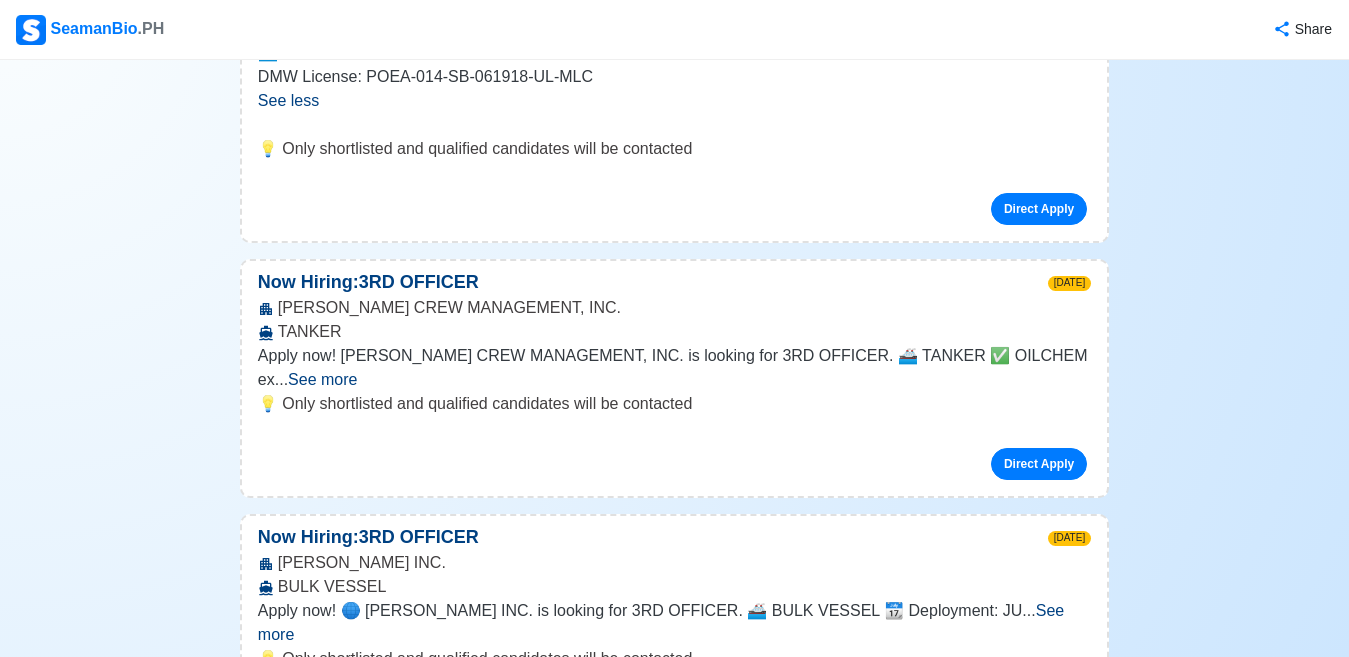 click on "See more" at bounding box center [661, 622] 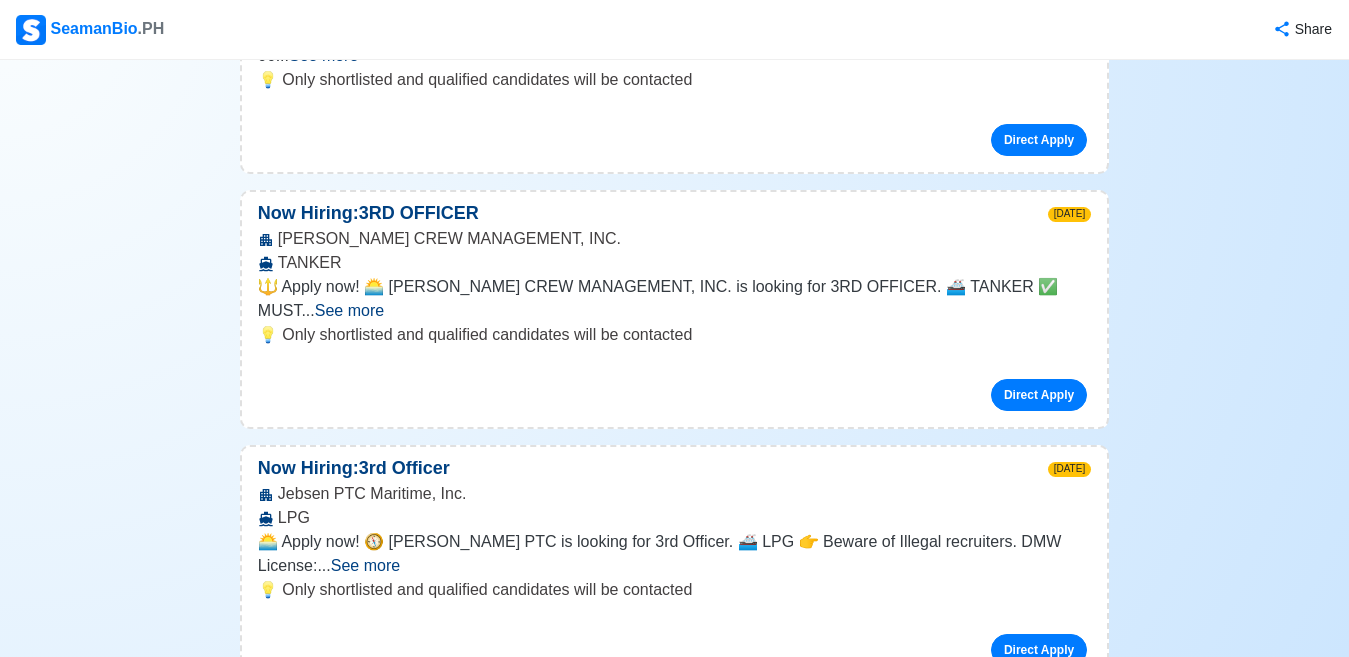 scroll, scrollTop: 4400, scrollLeft: 0, axis: vertical 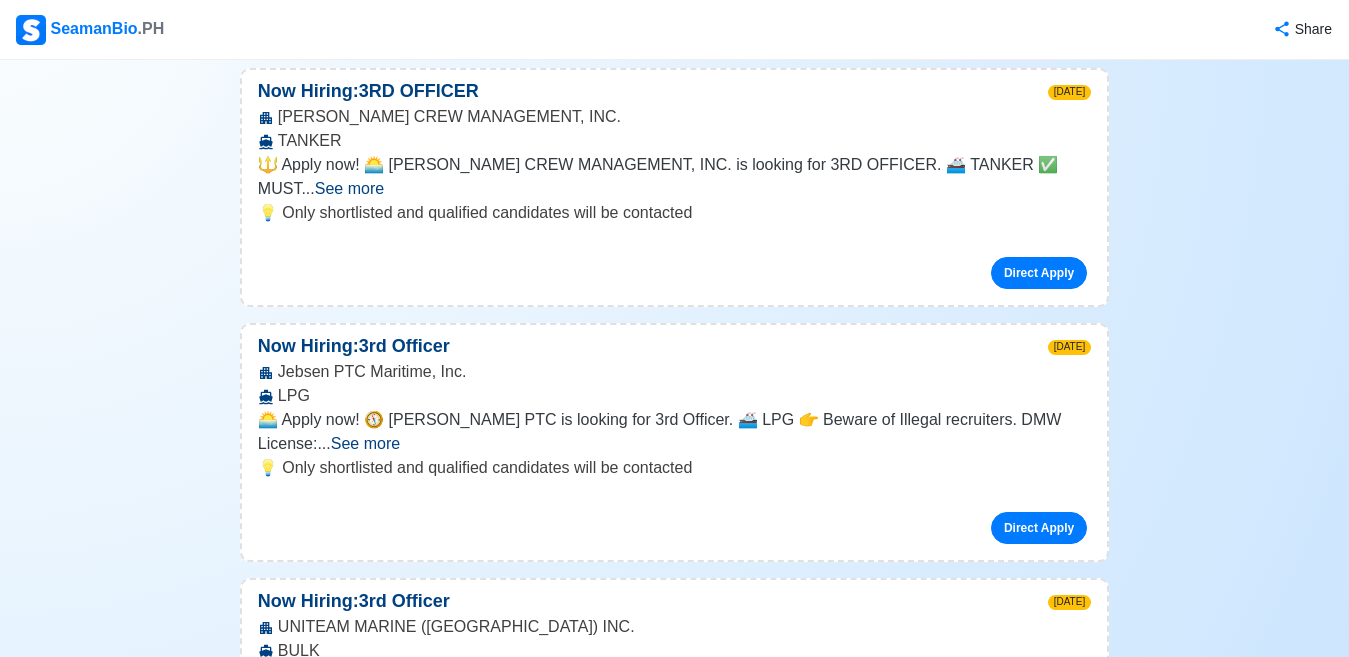 click on "Direct Apply" at bounding box center [1039, 783] 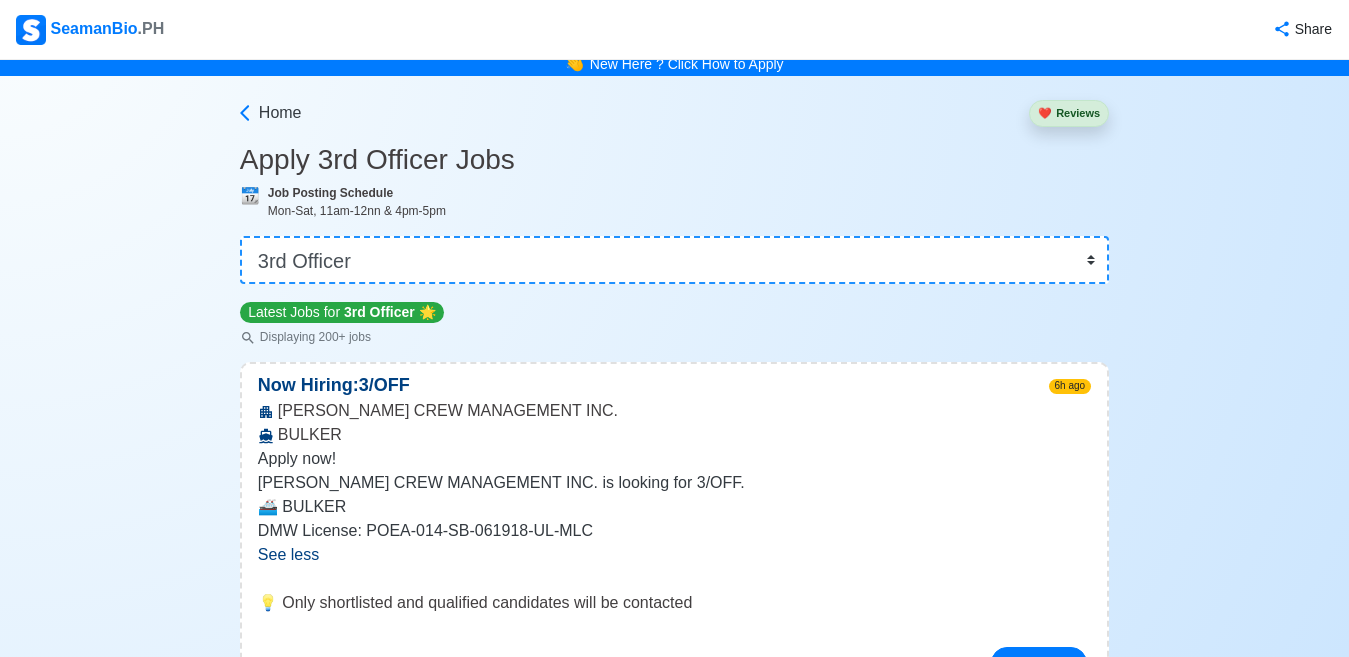 scroll, scrollTop: 0, scrollLeft: 0, axis: both 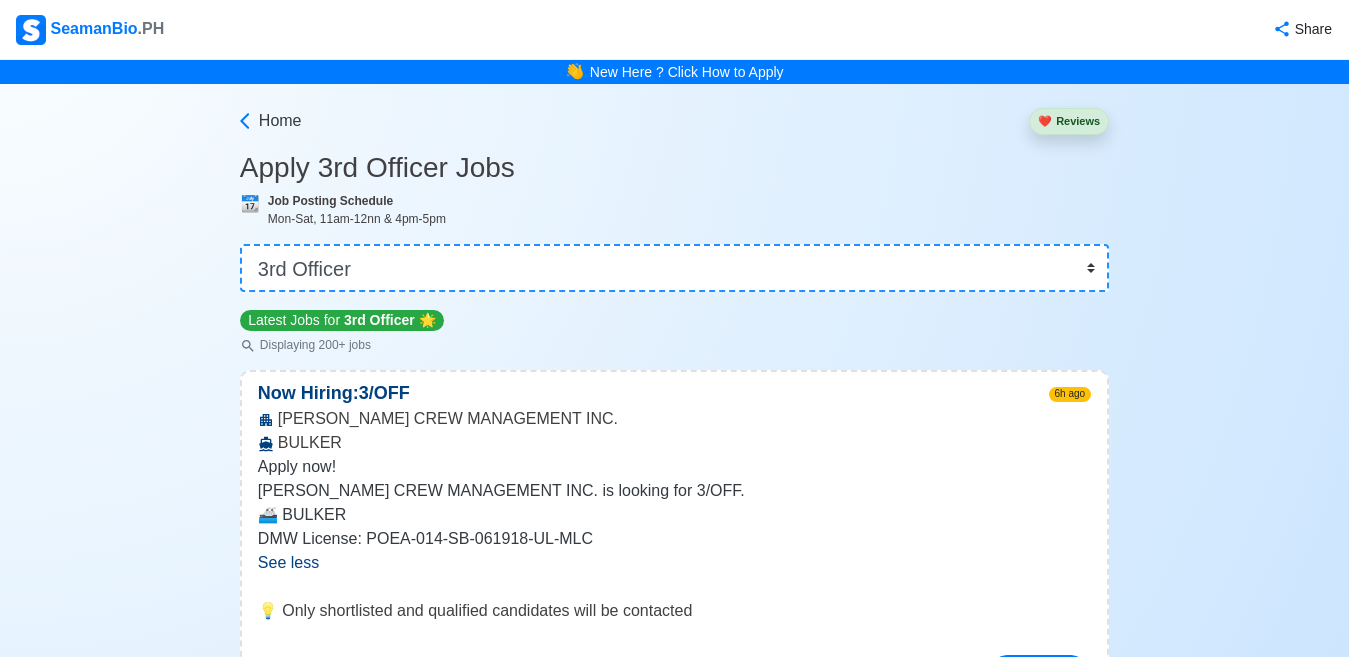 click 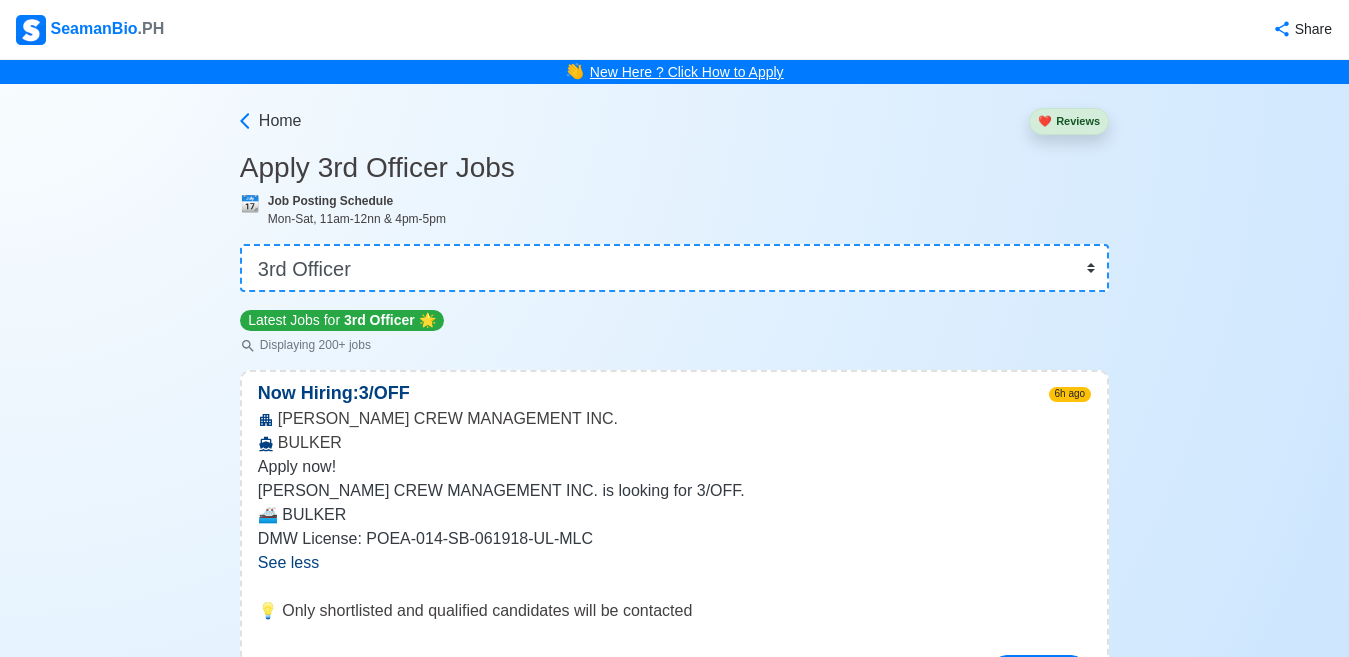 click on "New Here ? Click How to Apply" at bounding box center (687, 72) 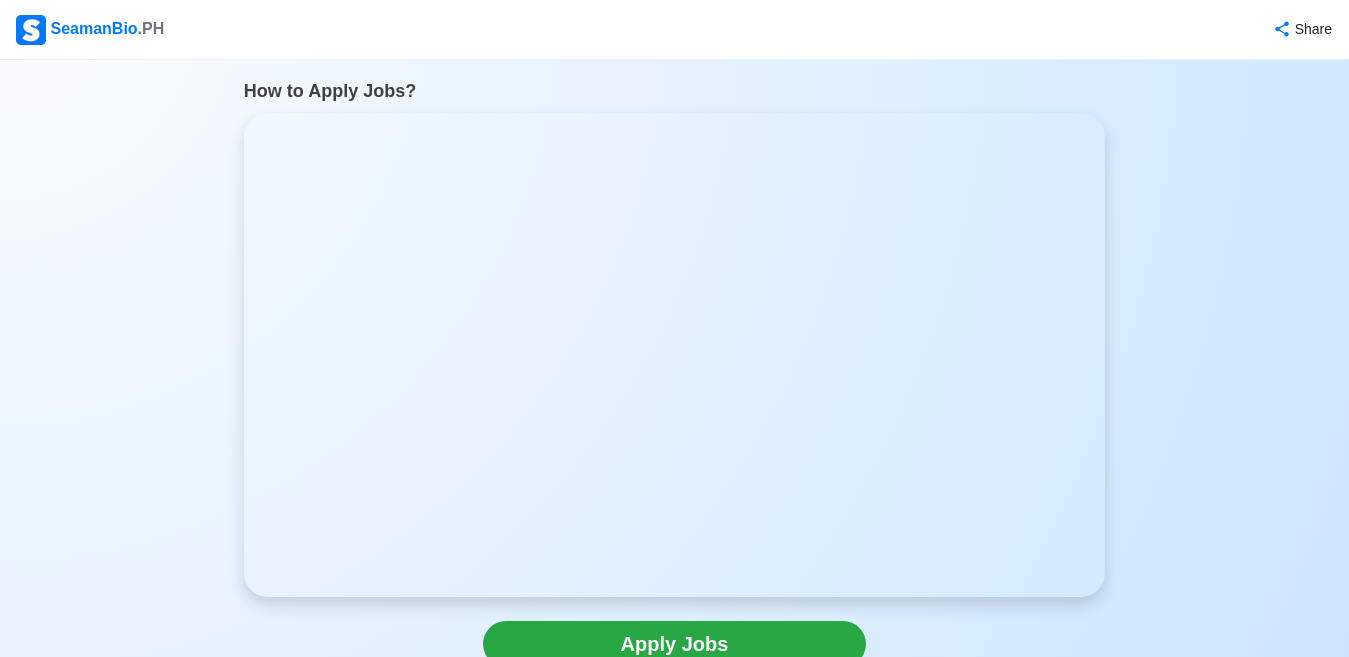 scroll, scrollTop: 0, scrollLeft: 0, axis: both 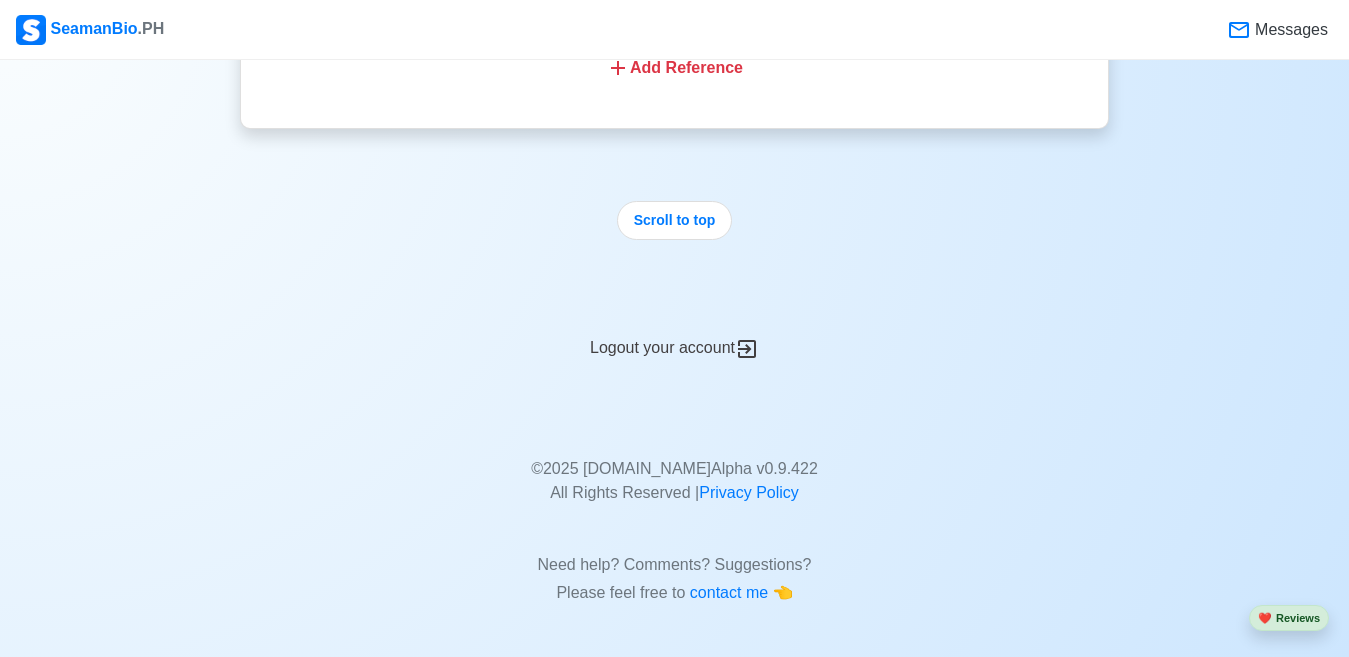 click on "Logout your account" at bounding box center (674, 336) 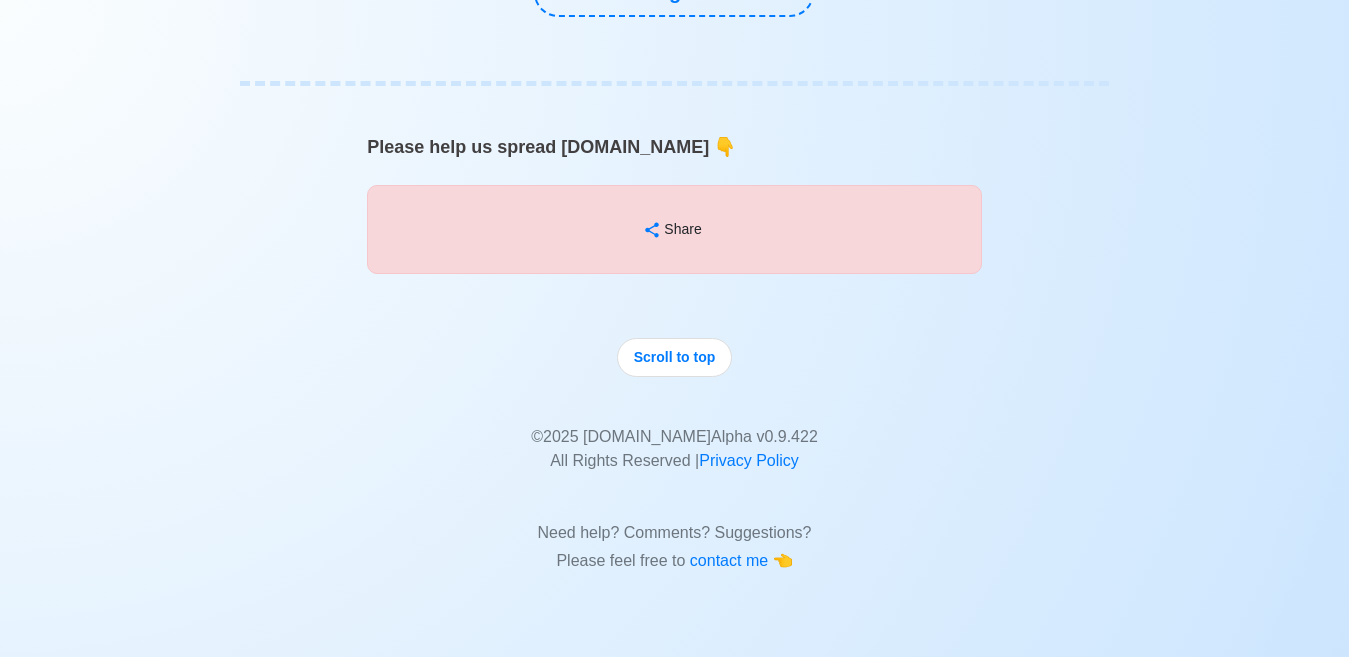scroll, scrollTop: 0, scrollLeft: 0, axis: both 